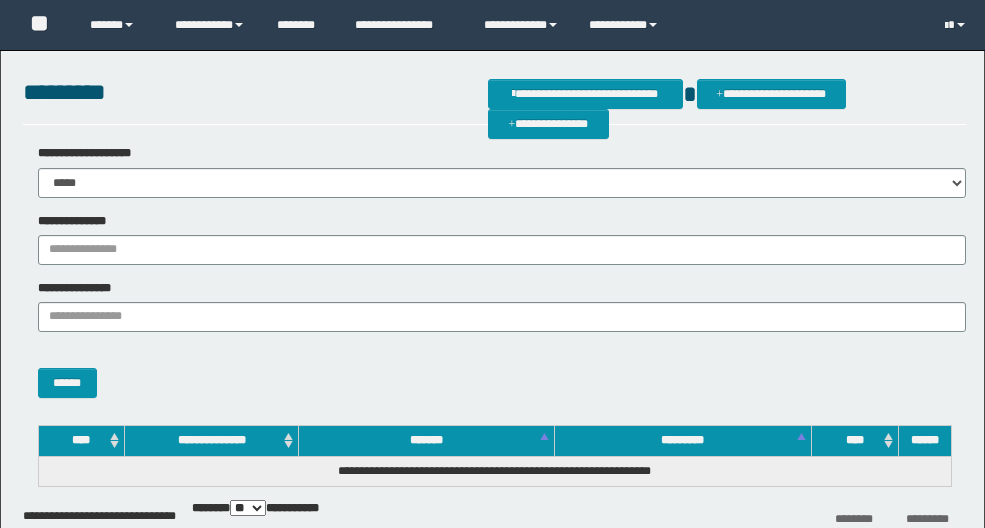 scroll, scrollTop: 0, scrollLeft: 0, axis: both 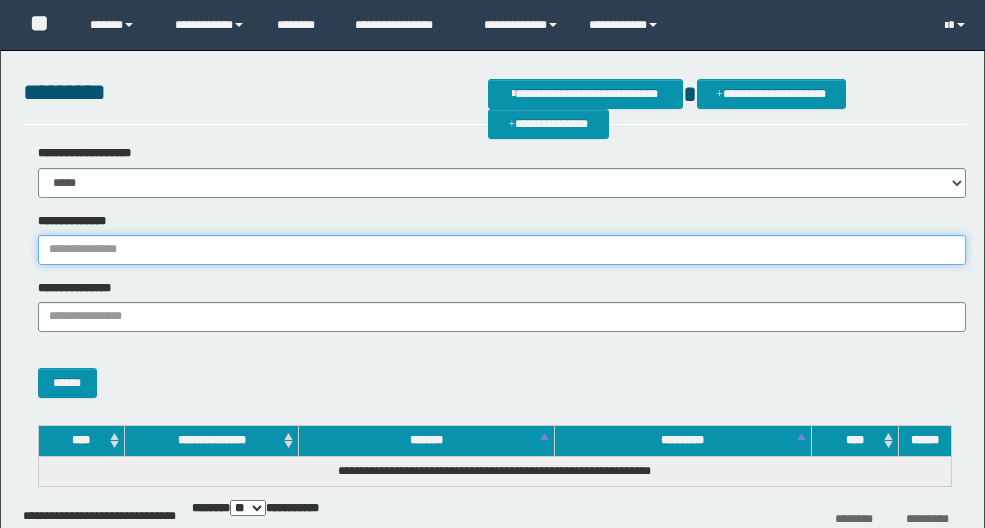click on "**********" at bounding box center [502, 250] 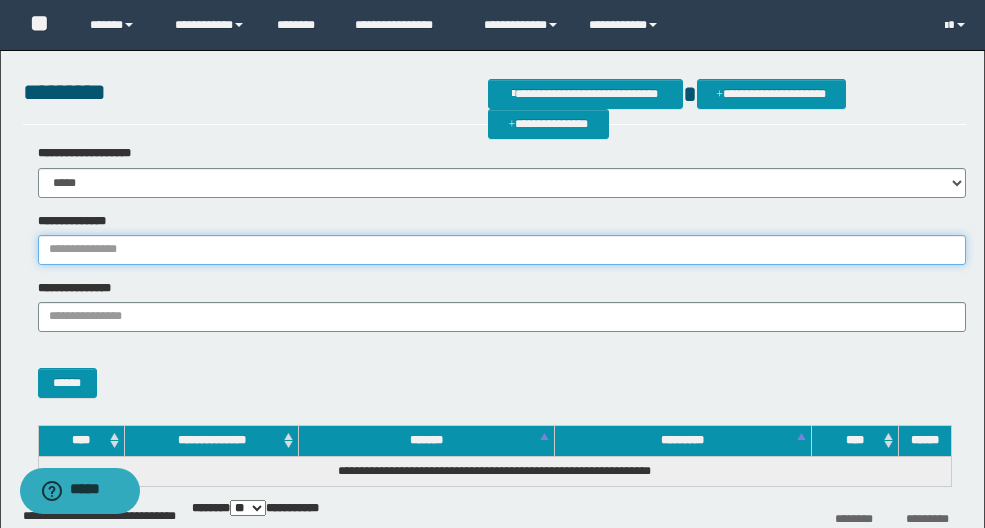 paste on "********" 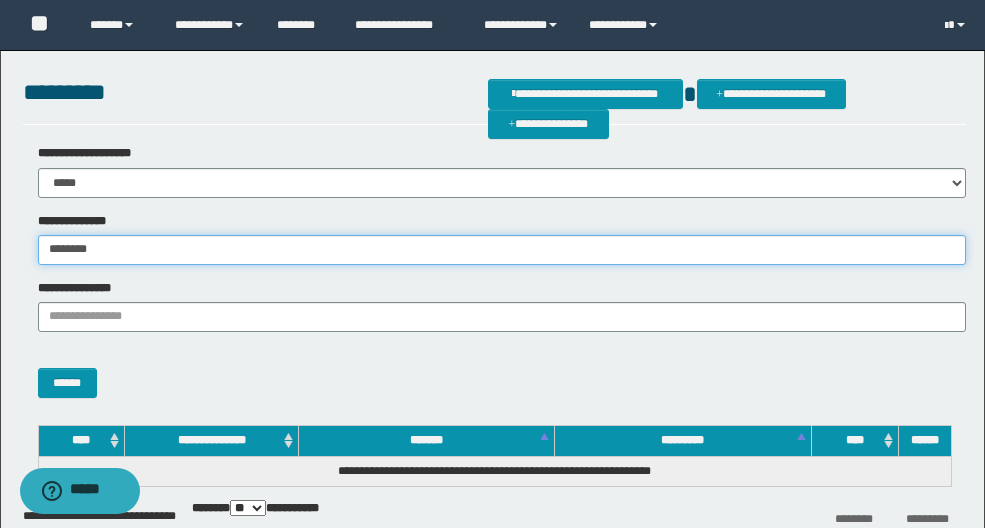 type on "********" 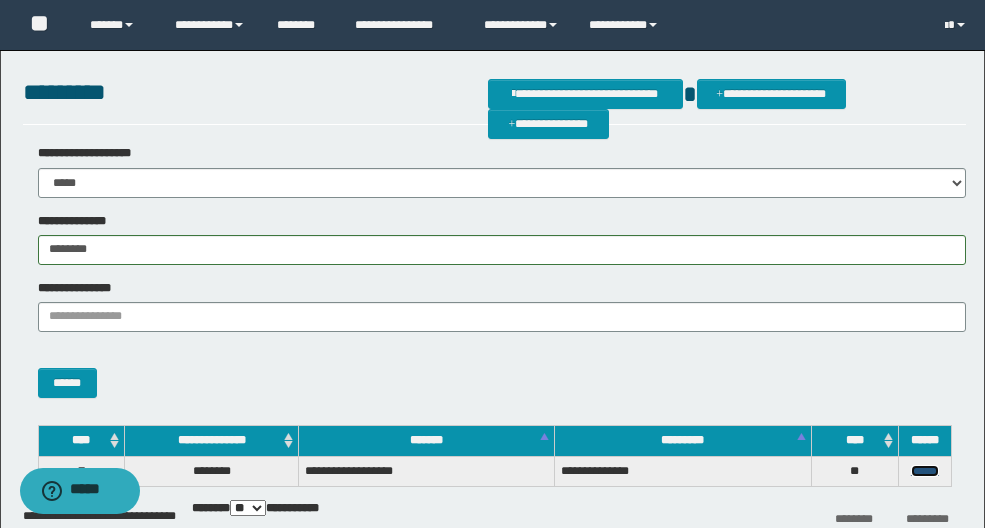 click on "******" at bounding box center [925, 471] 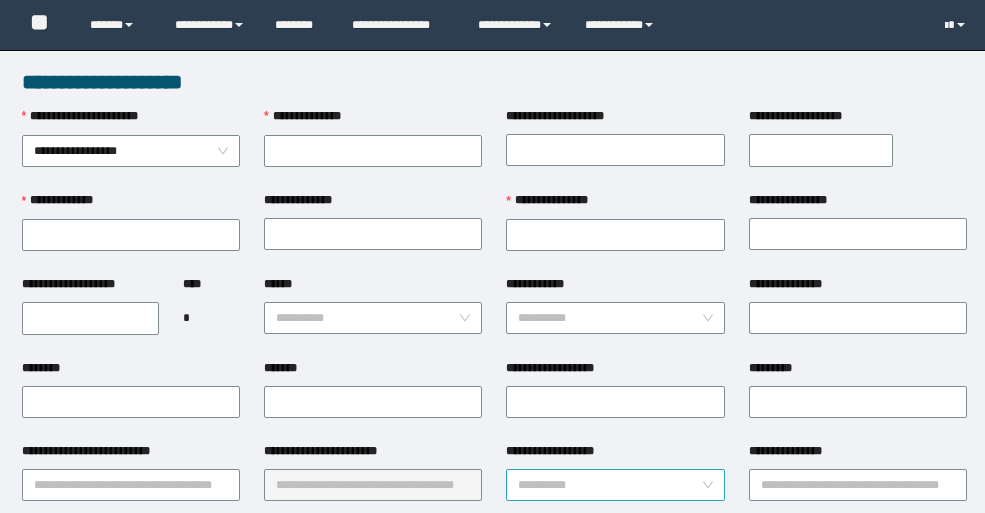 scroll, scrollTop: 0, scrollLeft: 0, axis: both 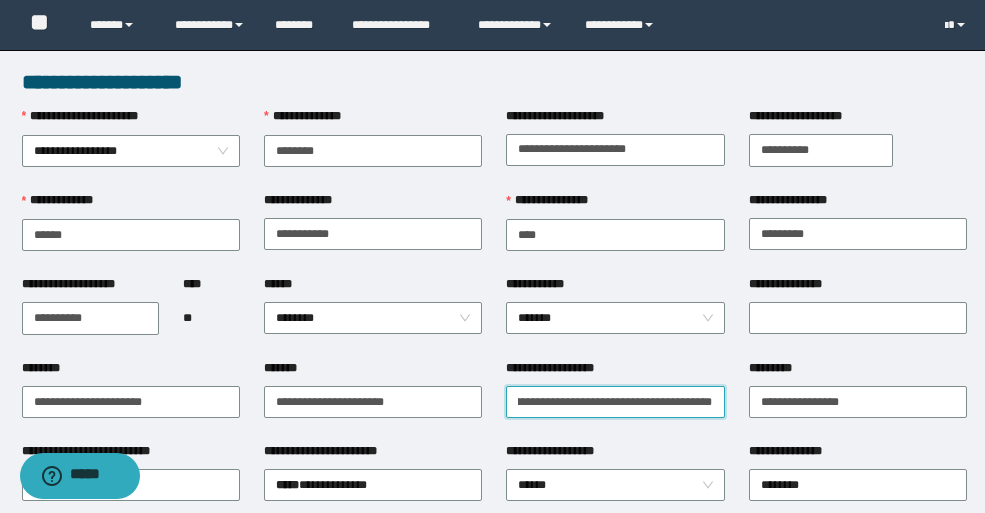drag, startPoint x: 646, startPoint y: 409, endPoint x: 720, endPoint y: 409, distance: 74 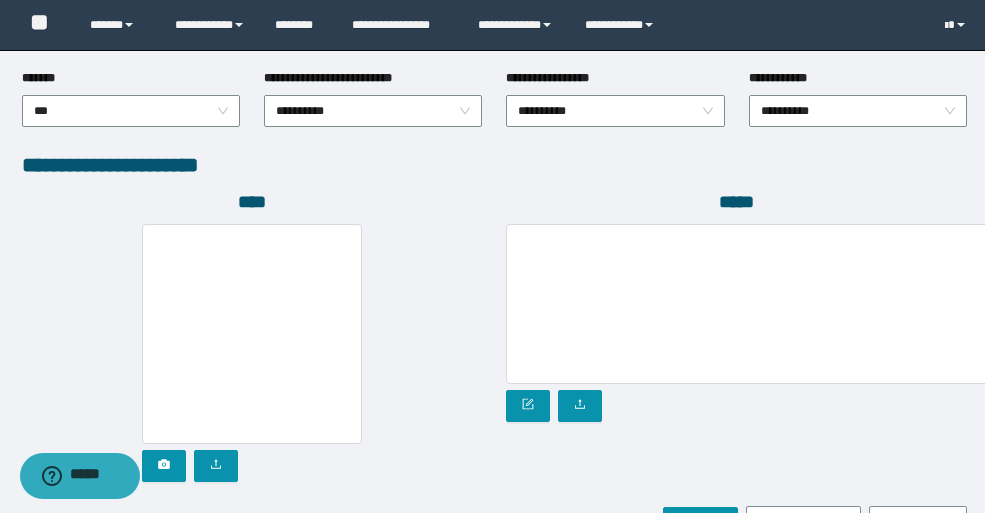 scroll, scrollTop: 1190, scrollLeft: 0, axis: vertical 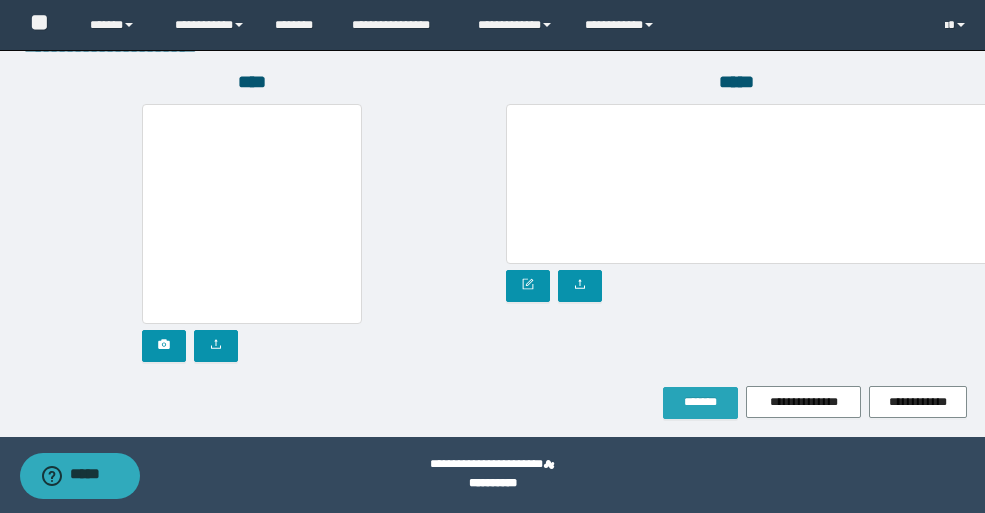 click on "*******" at bounding box center [700, 402] 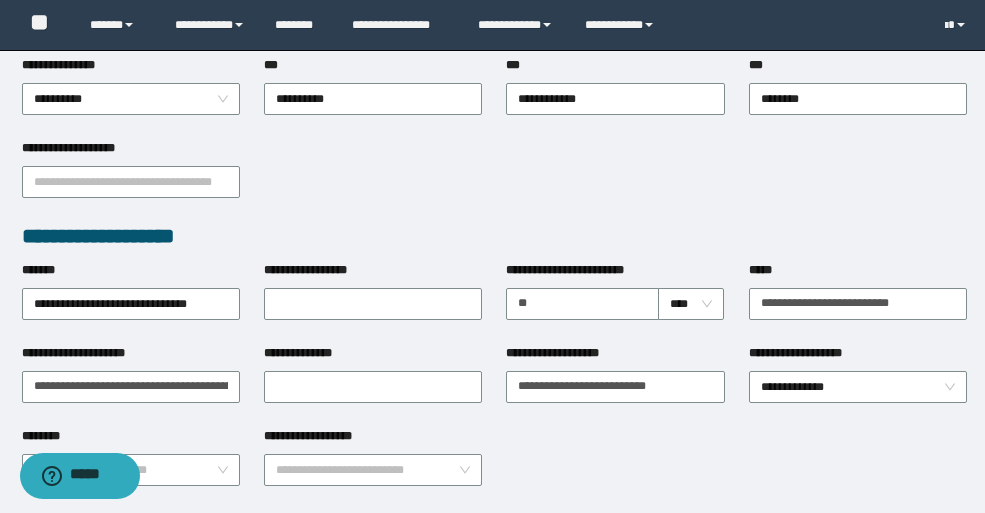scroll, scrollTop: 43, scrollLeft: 0, axis: vertical 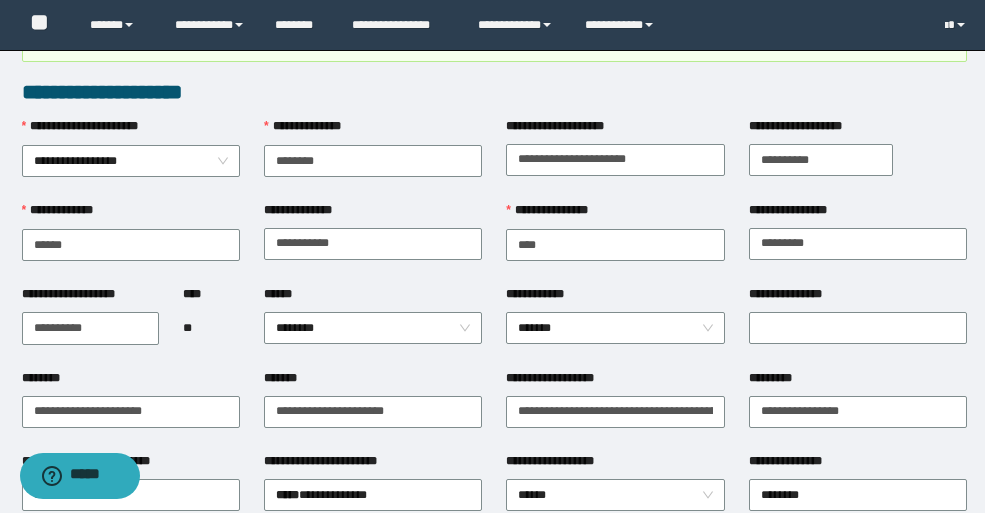 click on "**********" at bounding box center (615, 243) 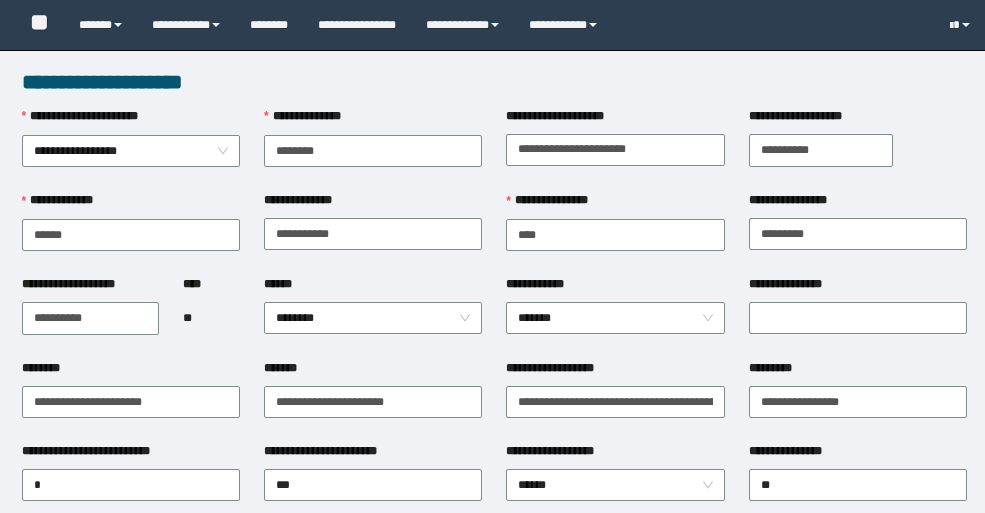 scroll, scrollTop: 43, scrollLeft: 0, axis: vertical 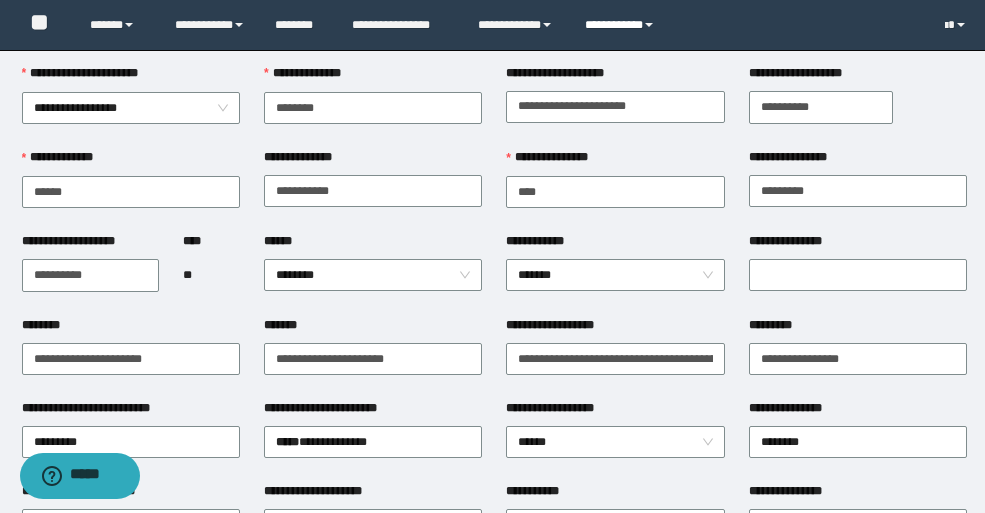 click on "**********" at bounding box center (622, 25) 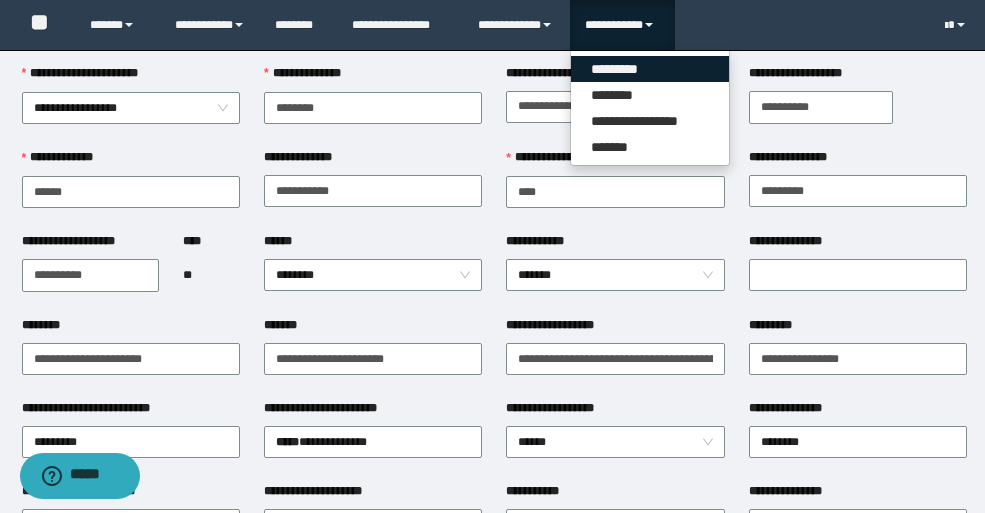 click on "*********" at bounding box center (650, 69) 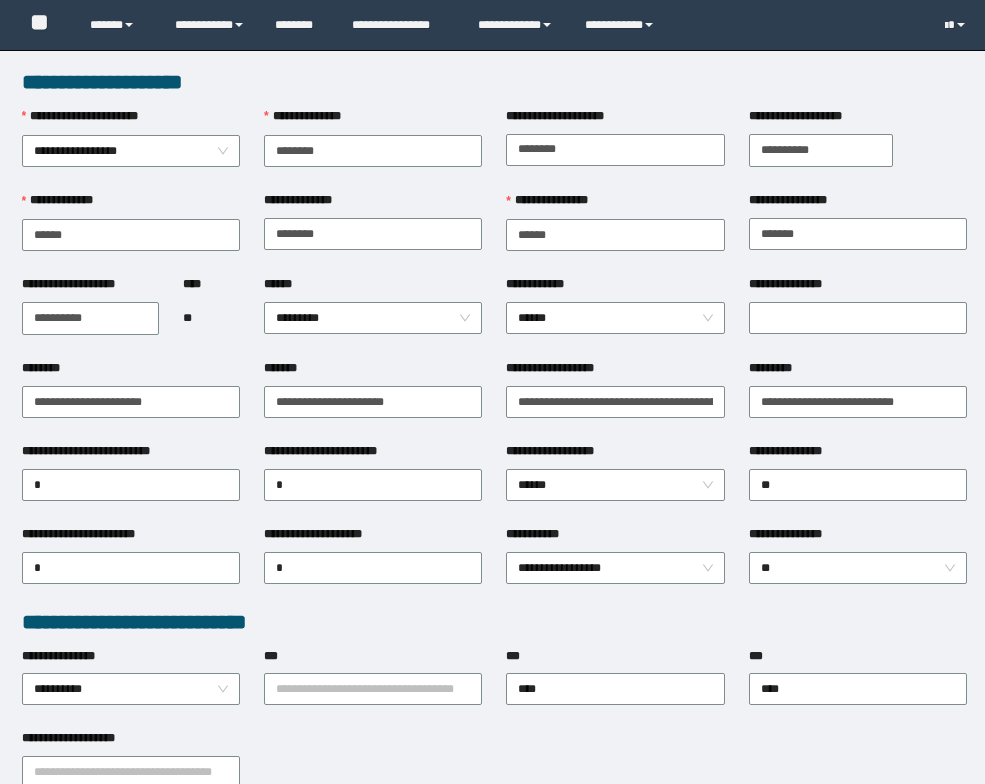 scroll, scrollTop: 0, scrollLeft: 0, axis: both 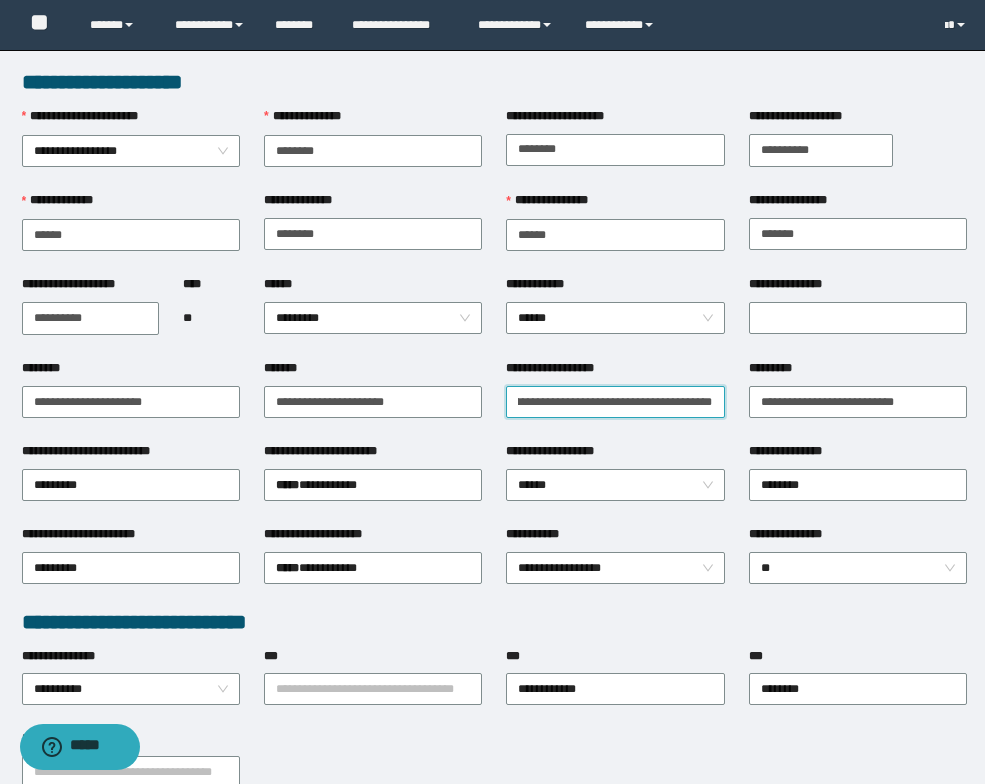 paste 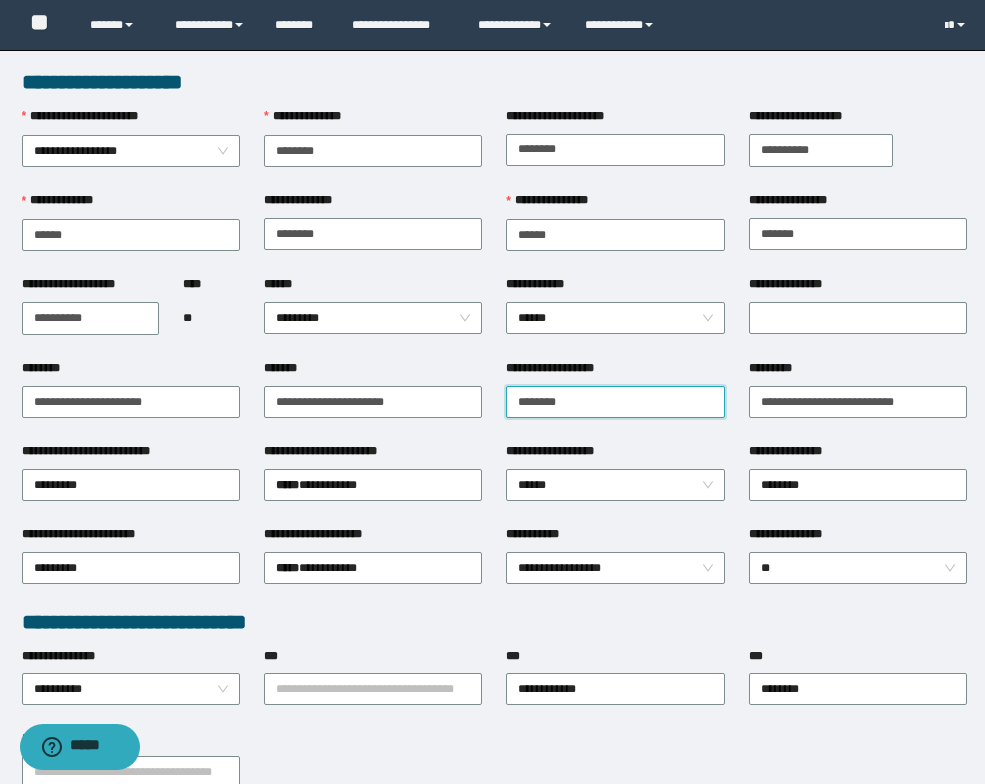 drag, startPoint x: 512, startPoint y: 405, endPoint x: 911, endPoint y: 424, distance: 399.45212 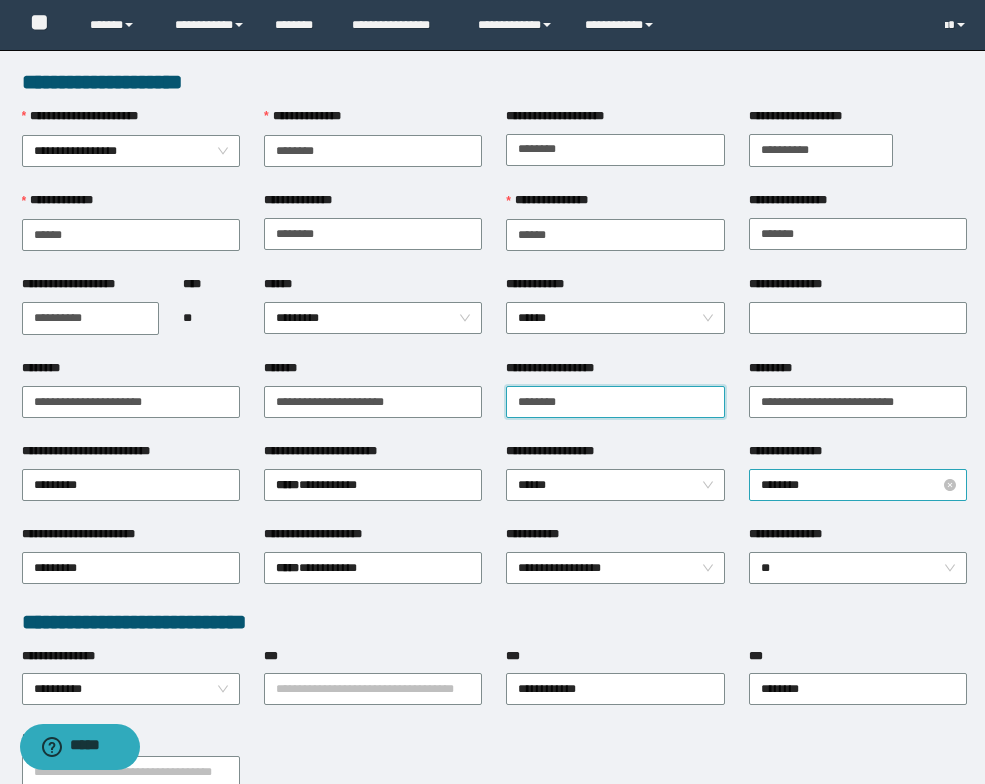 scroll, scrollTop: 0, scrollLeft: 0, axis: both 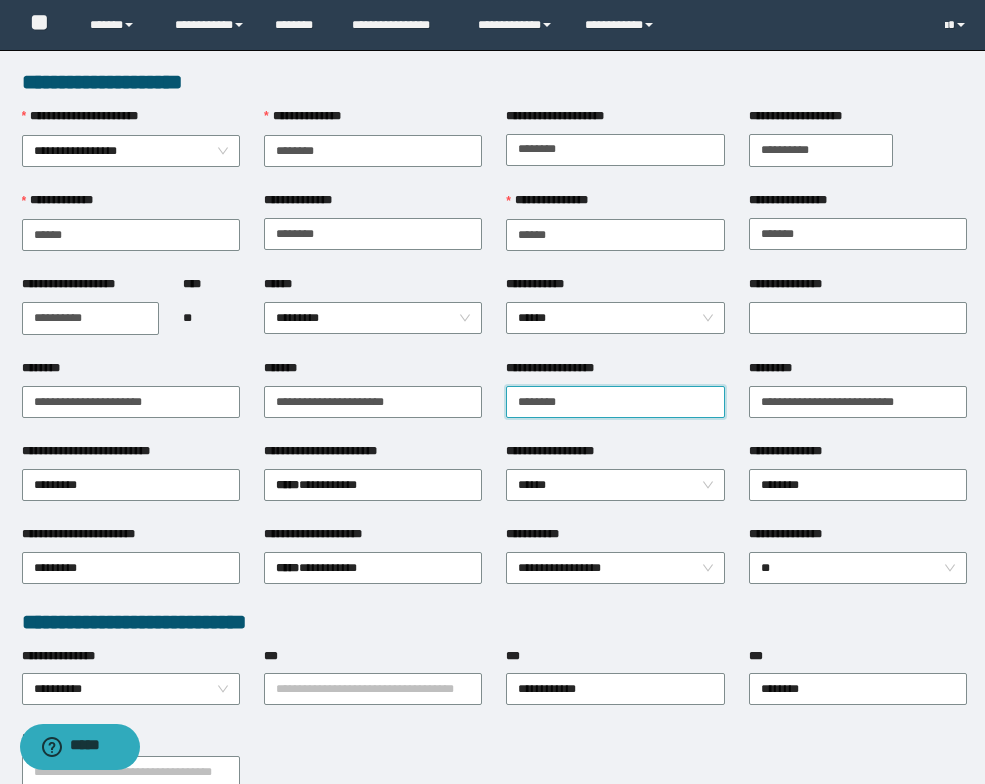 drag, startPoint x: 515, startPoint y: 401, endPoint x: 697, endPoint y: 402, distance: 182.00275 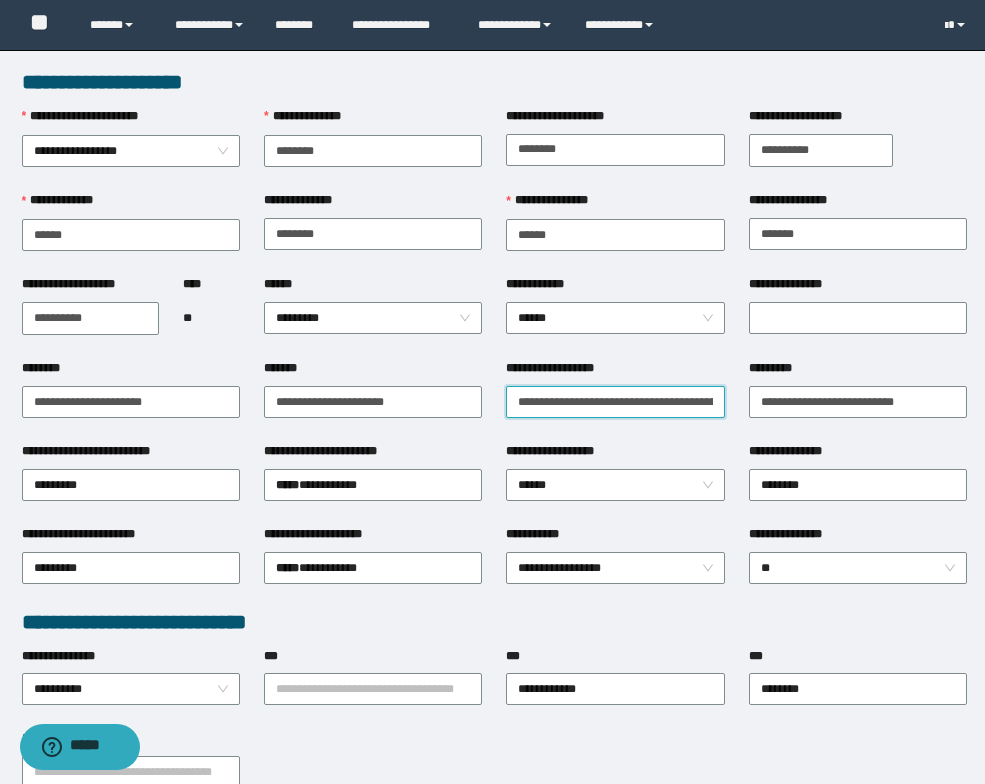 scroll, scrollTop: 0, scrollLeft: 258, axis: horizontal 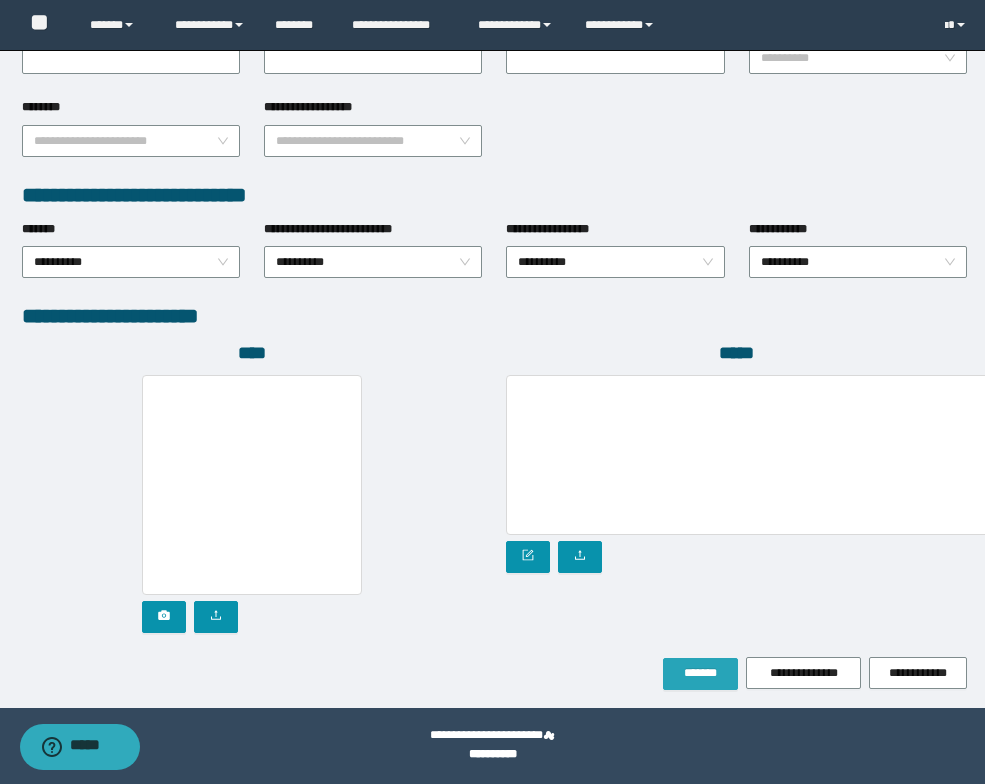 type on "**********" 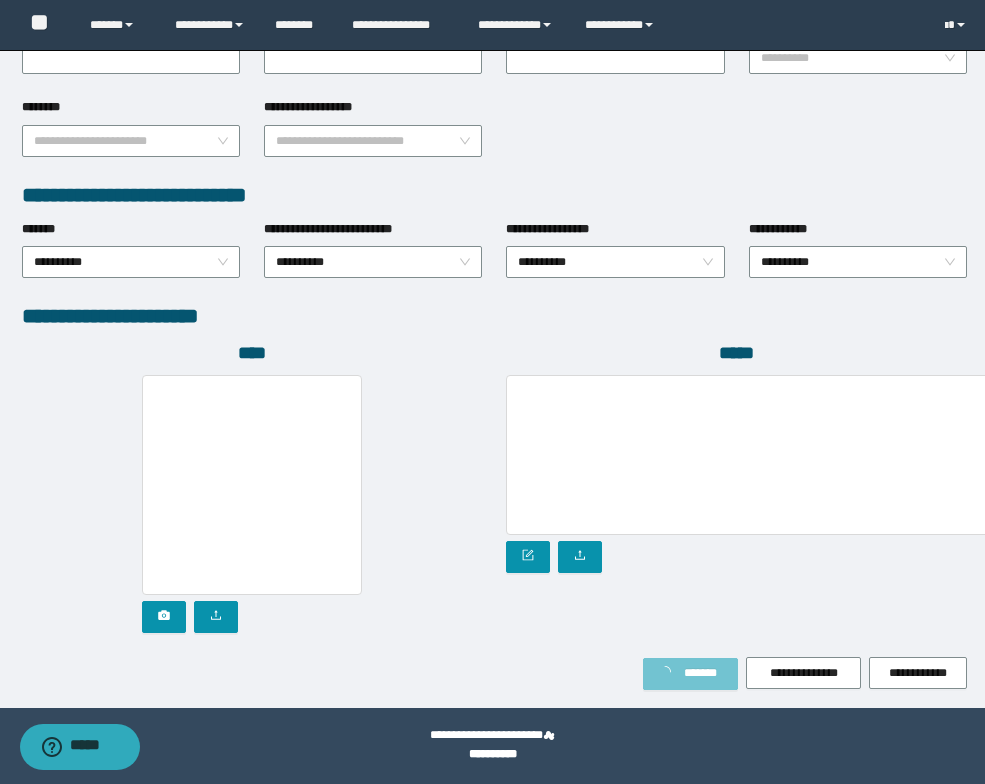scroll, scrollTop: 971, scrollLeft: 0, axis: vertical 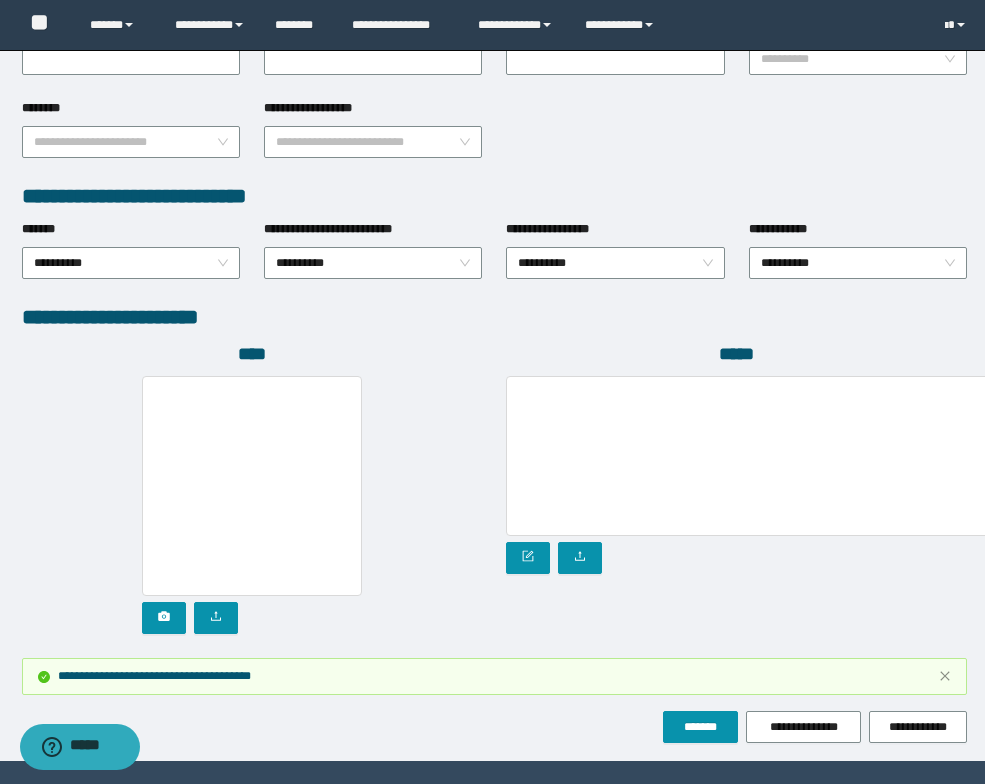 click on "**********" at bounding box center [492, -80] 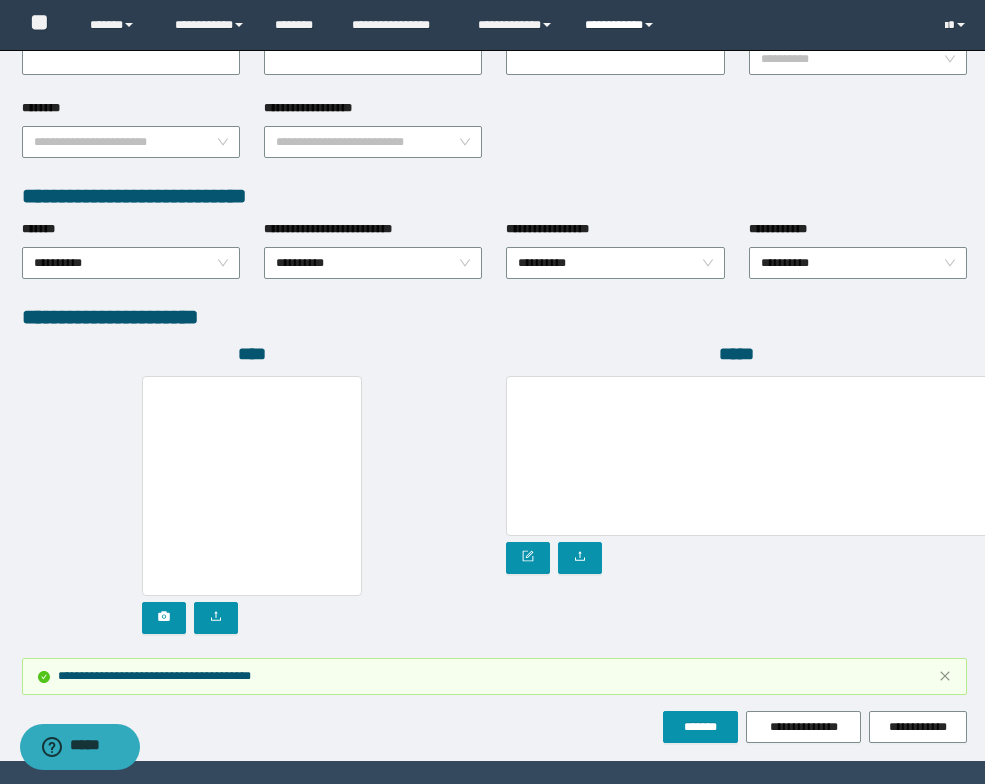 click on "**********" at bounding box center (622, 25) 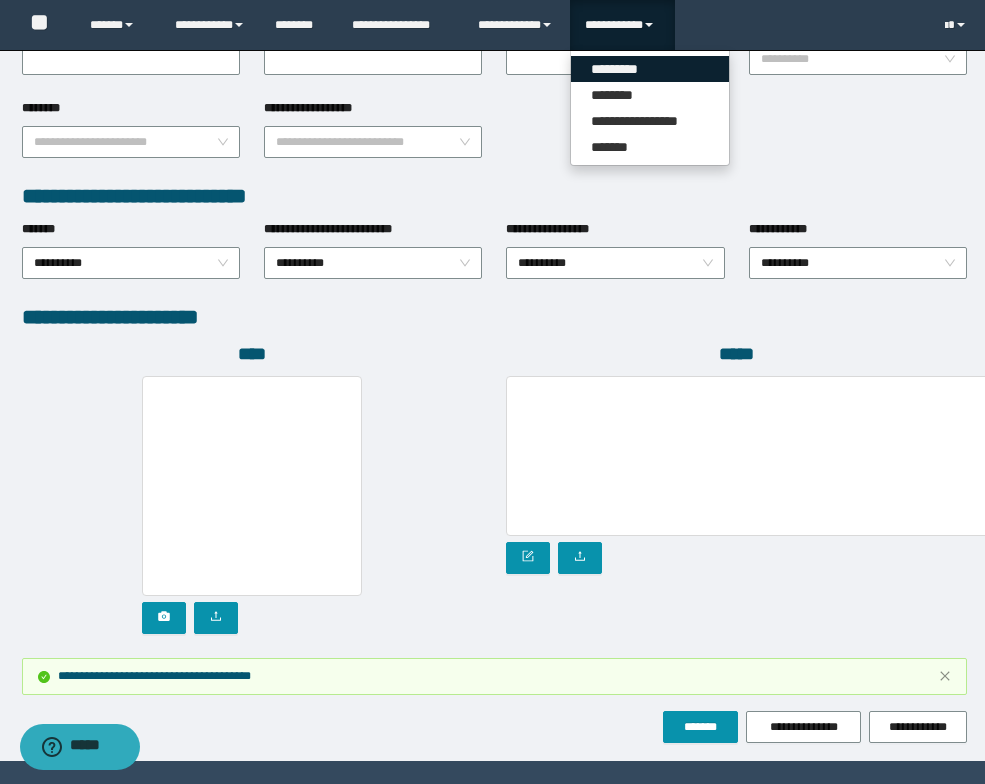 click on "*********" at bounding box center [650, 69] 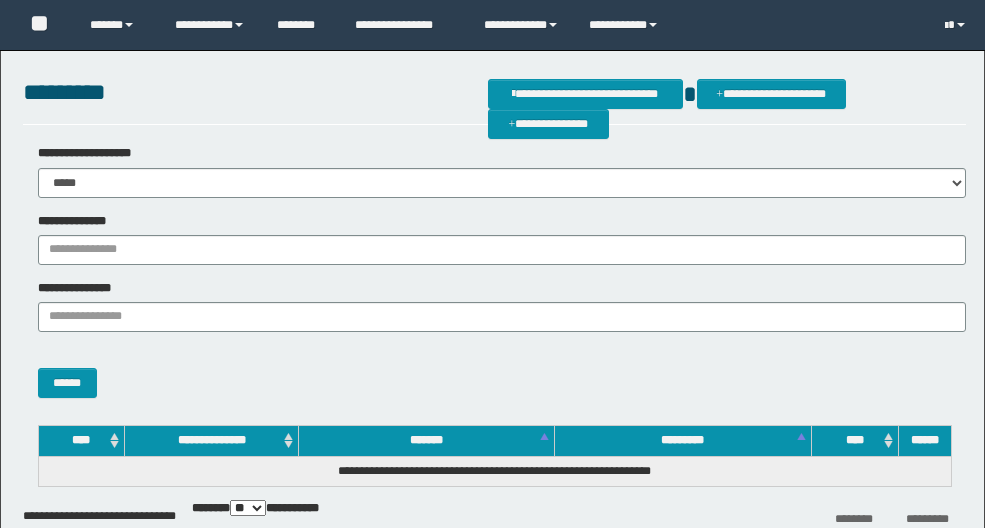 scroll, scrollTop: 0, scrollLeft: 0, axis: both 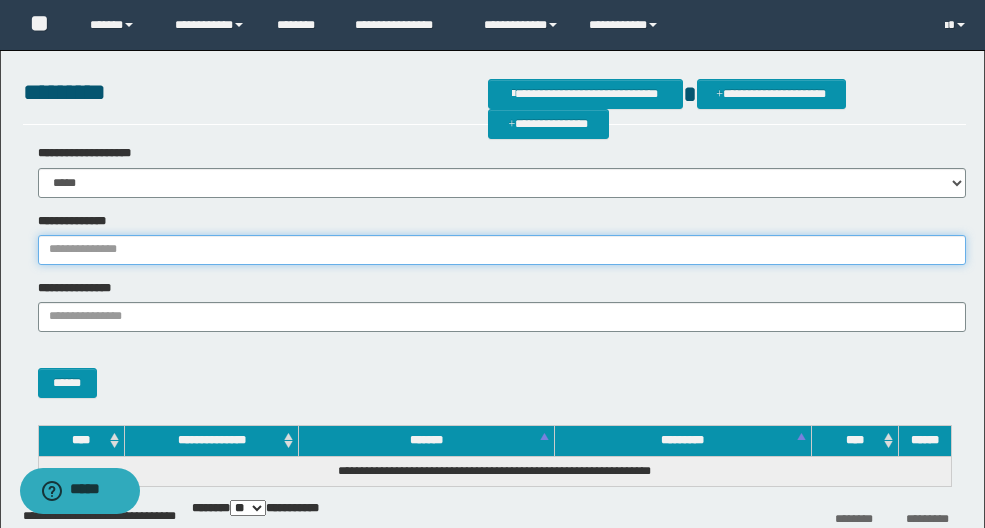 drag, startPoint x: 349, startPoint y: 249, endPoint x: 379, endPoint y: 225, distance: 38.418747 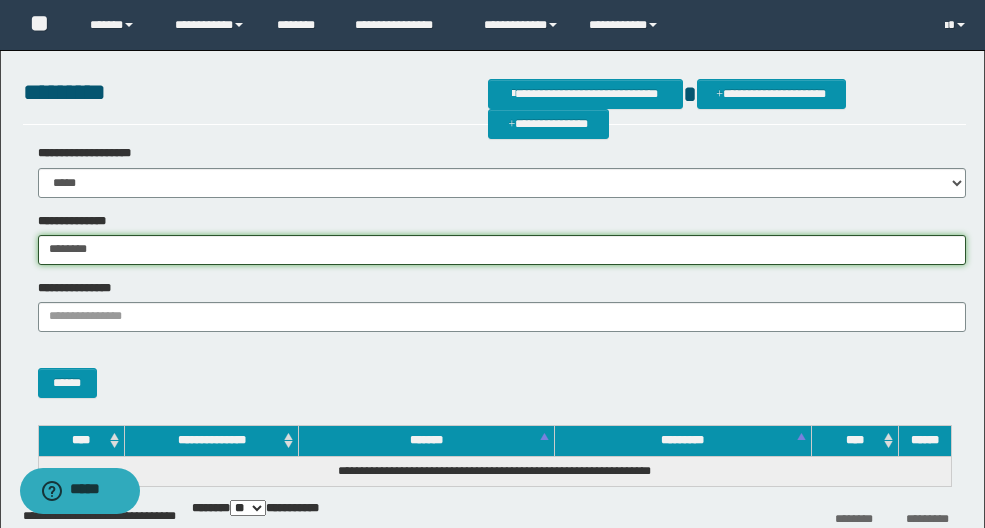 type on "********" 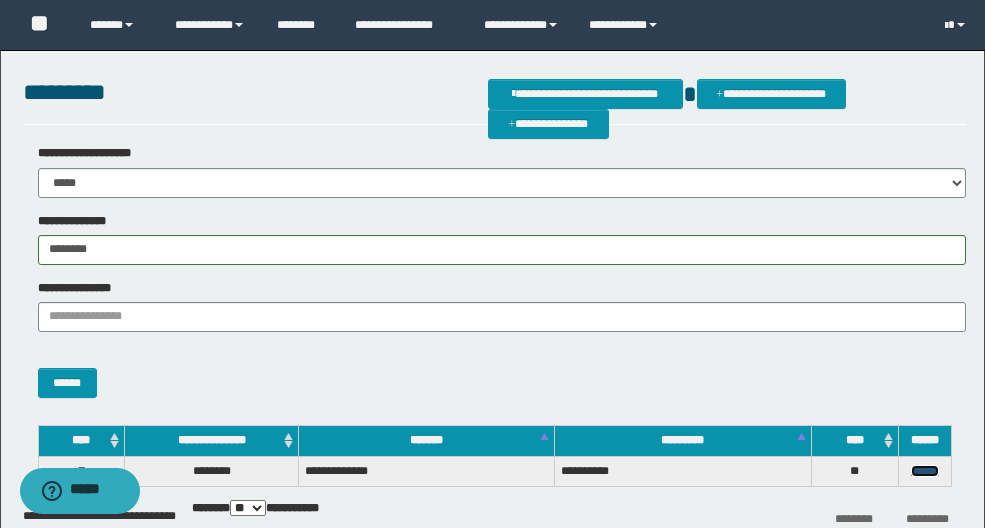 click on "******" at bounding box center (925, 471) 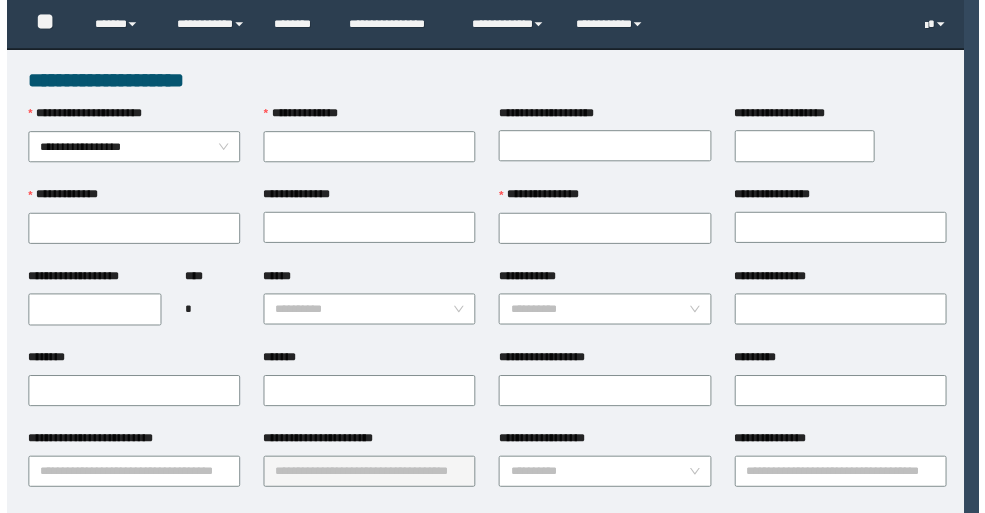 scroll, scrollTop: 0, scrollLeft: 0, axis: both 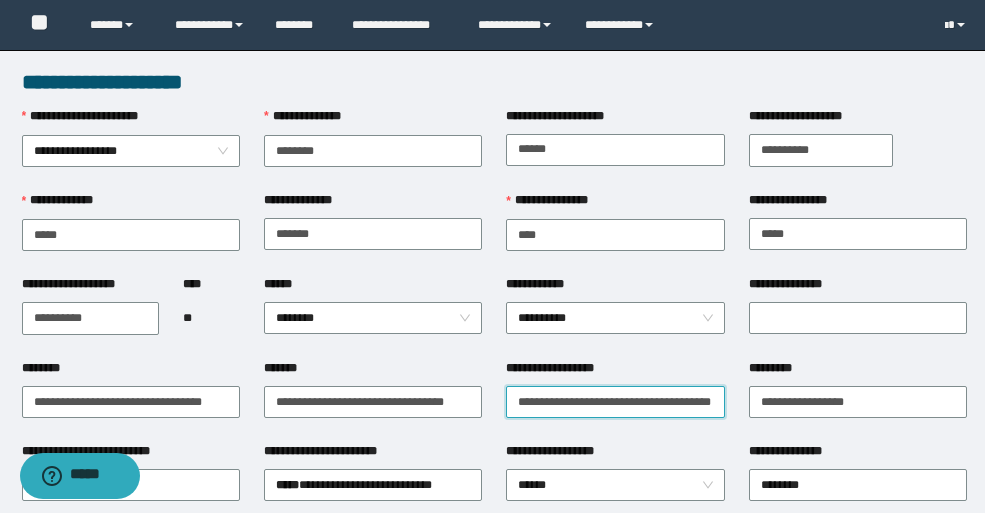 drag, startPoint x: 633, startPoint y: 402, endPoint x: 448, endPoint y: 426, distance: 186.55026 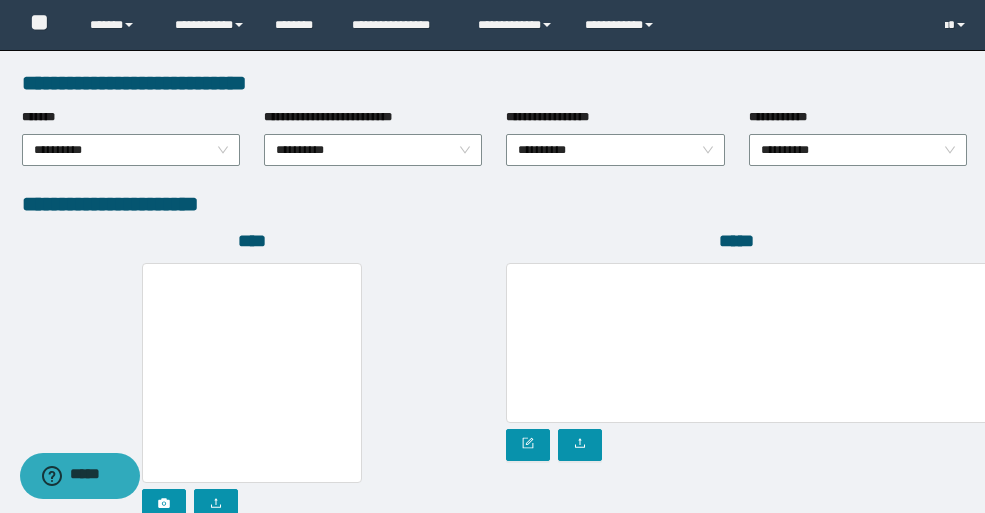 scroll, scrollTop: 1190, scrollLeft: 0, axis: vertical 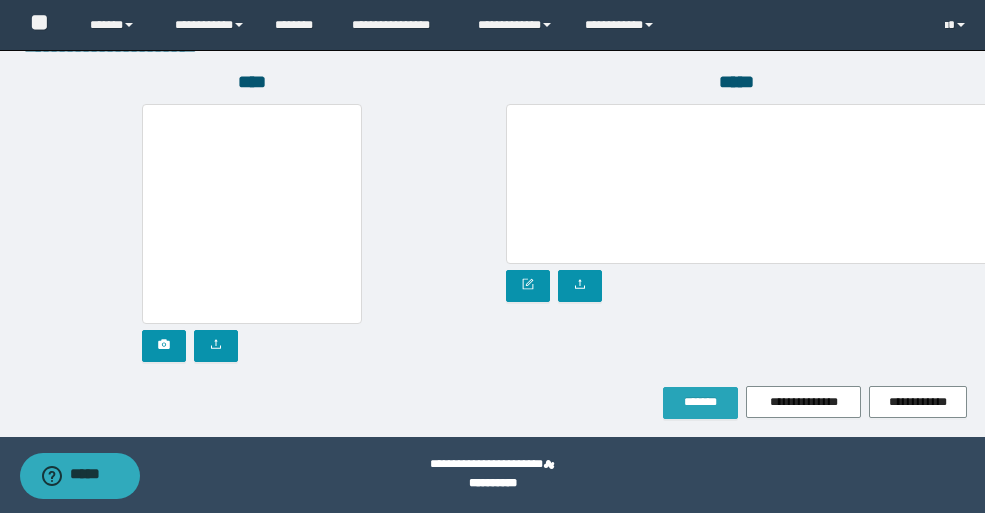 type on "**********" 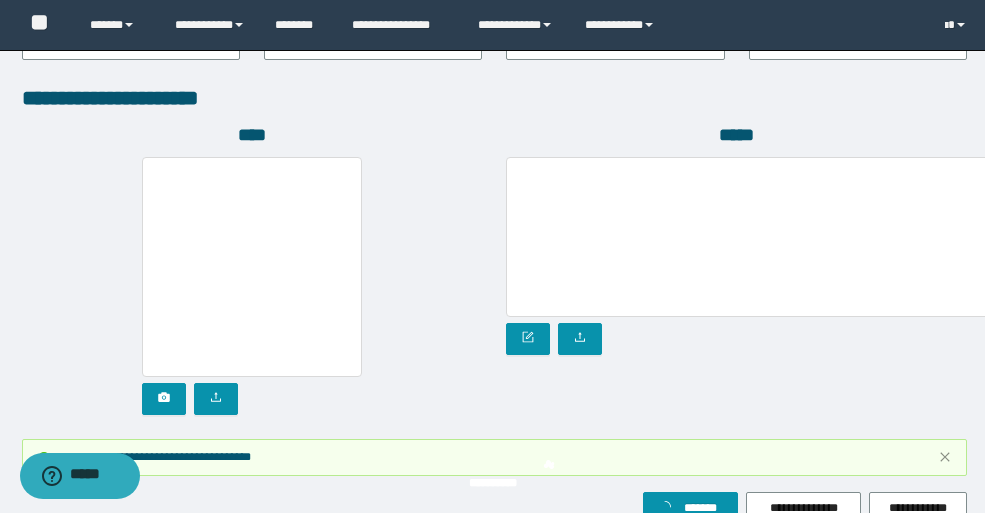 scroll, scrollTop: 1243, scrollLeft: 0, axis: vertical 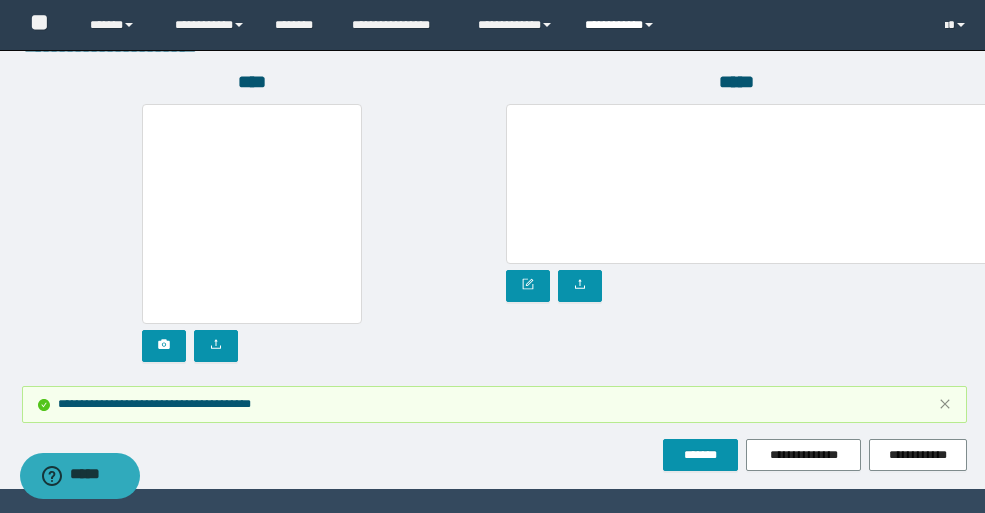 click on "**********" at bounding box center (622, 25) 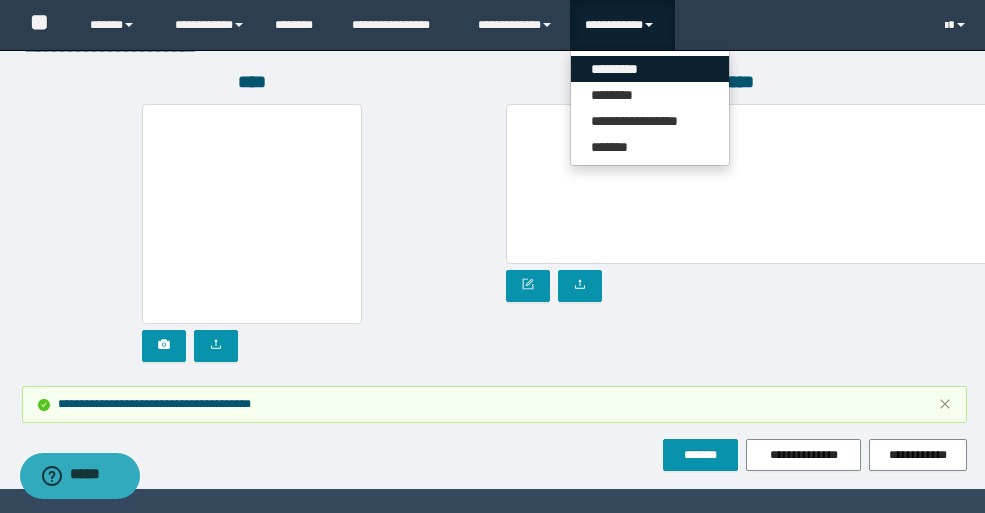 click on "*********" at bounding box center (650, 69) 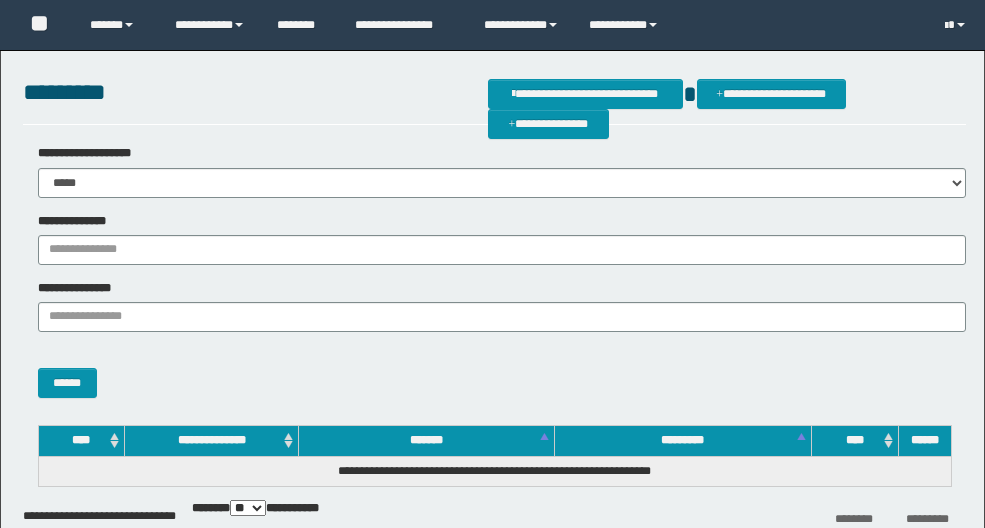 scroll, scrollTop: 0, scrollLeft: 0, axis: both 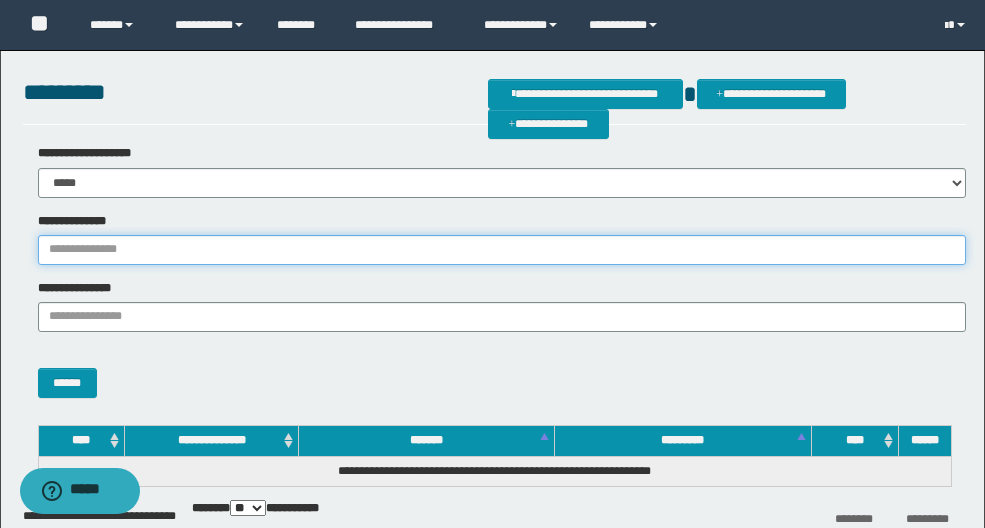 click on "**********" at bounding box center (502, 250) 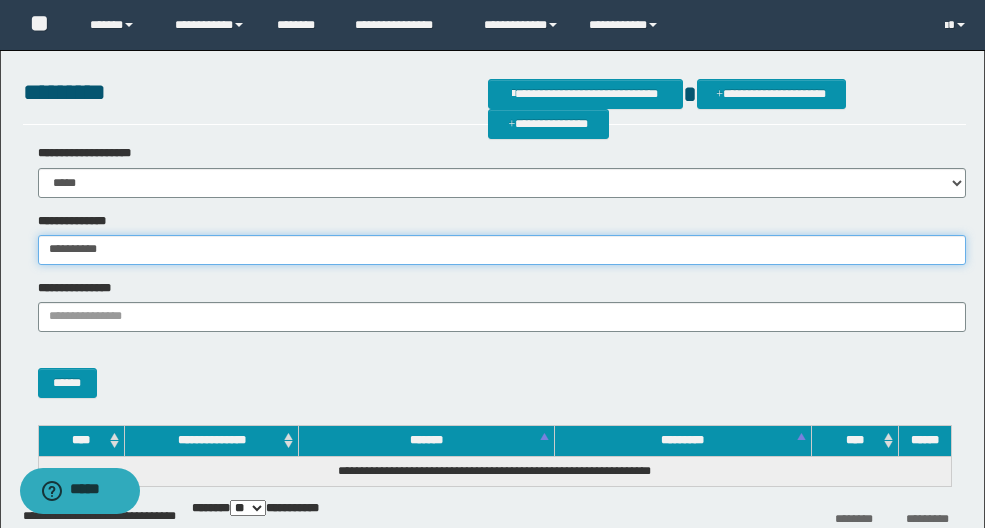 type on "**********" 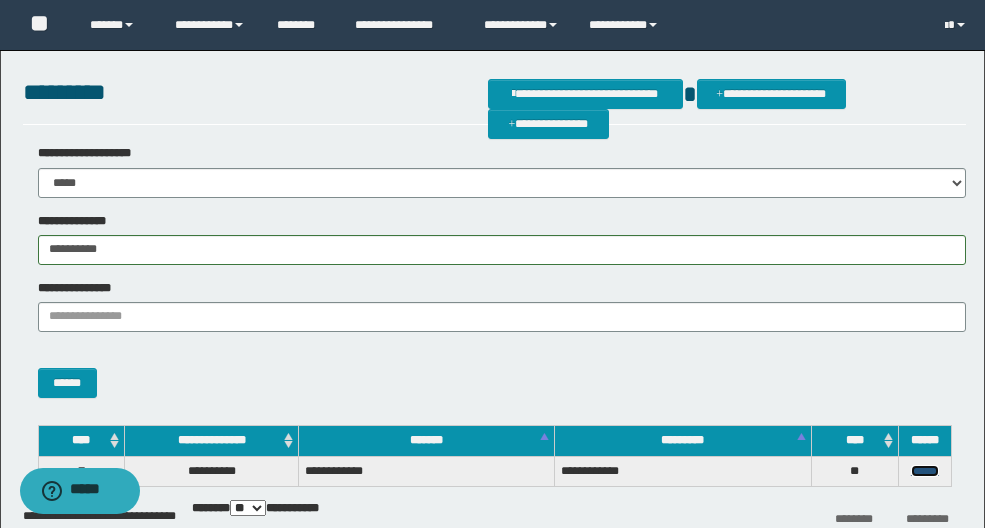 click on "******" at bounding box center (925, 471) 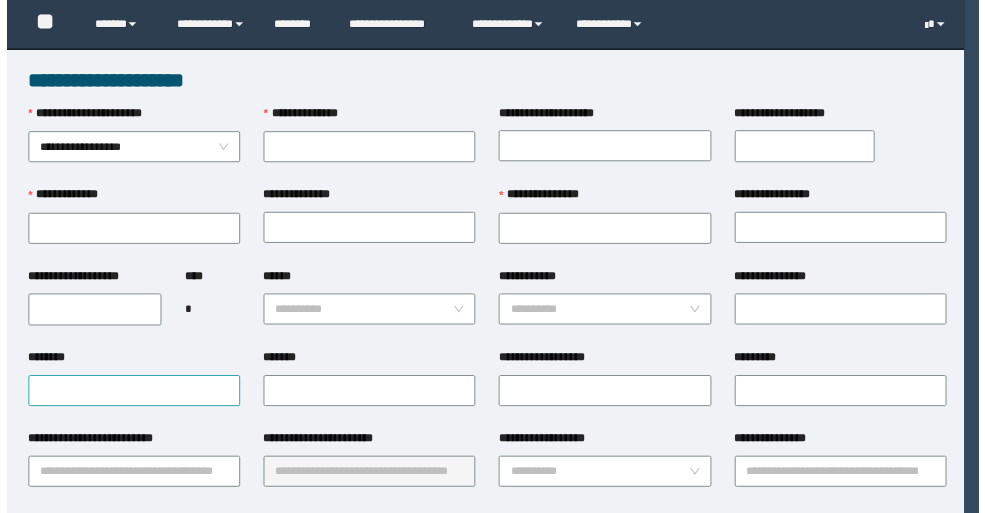 scroll, scrollTop: 0, scrollLeft: 0, axis: both 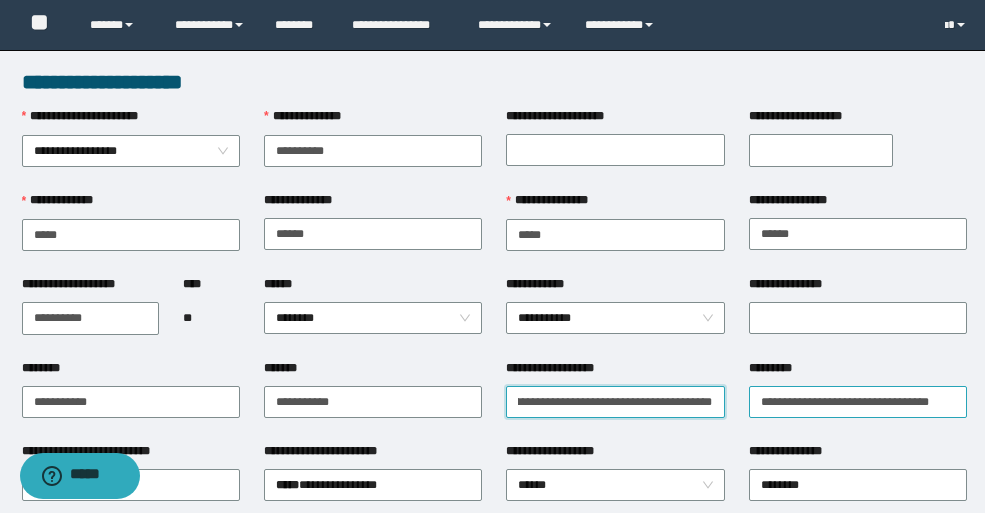 drag, startPoint x: 515, startPoint y: 395, endPoint x: 873, endPoint y: 397, distance: 358.00558 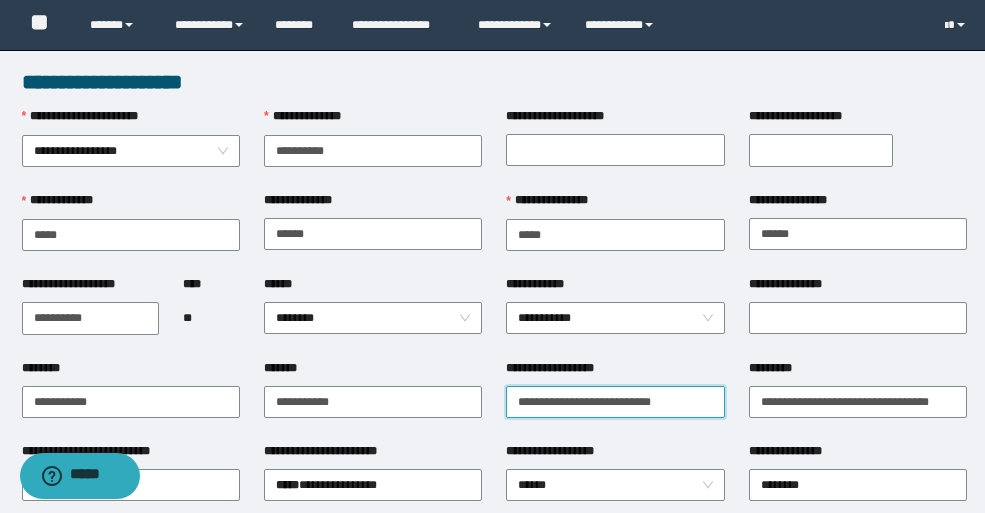 scroll, scrollTop: 0, scrollLeft: 0, axis: both 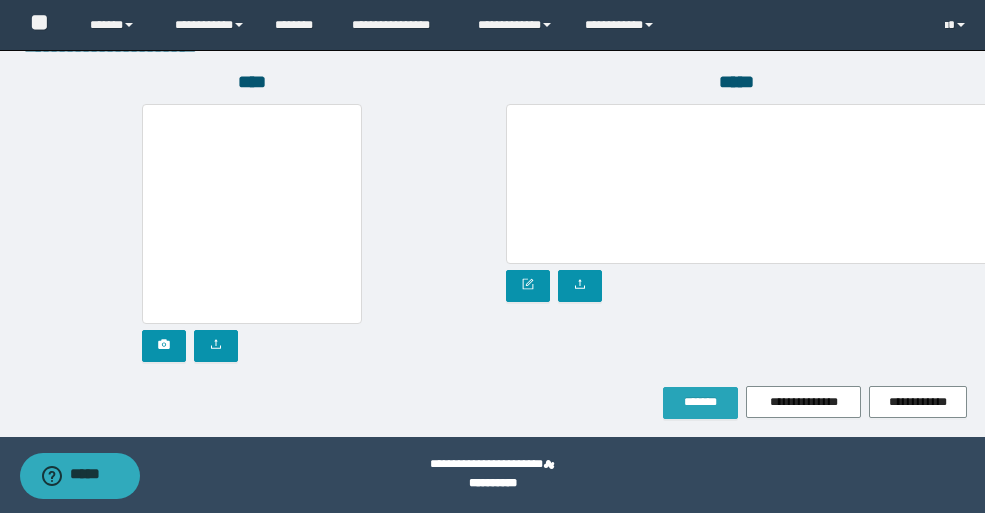 type on "**********" 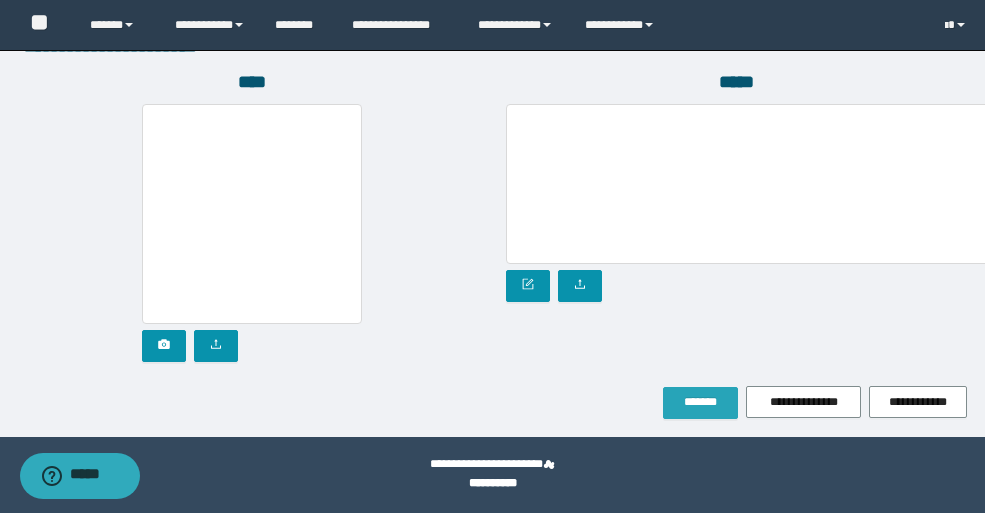 click on "*******" at bounding box center [700, 402] 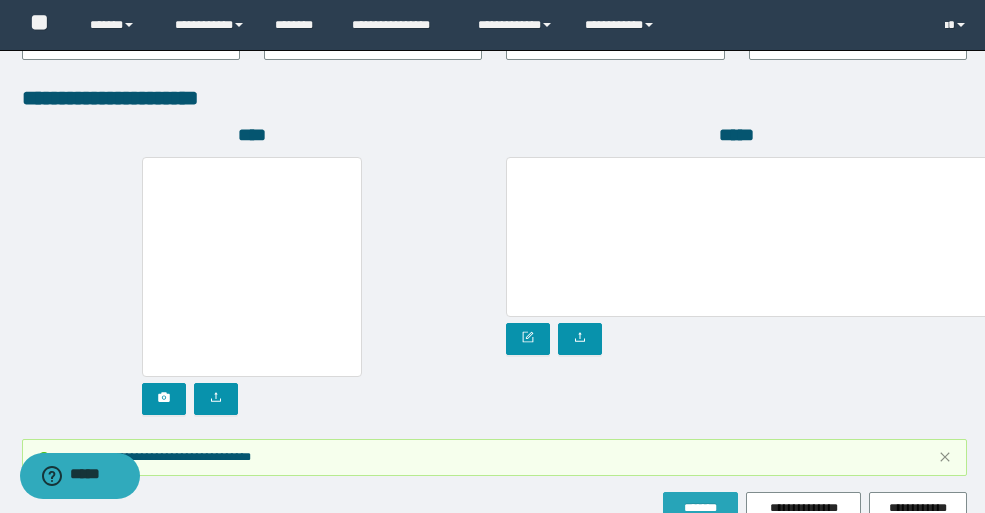 scroll, scrollTop: 1243, scrollLeft: 0, axis: vertical 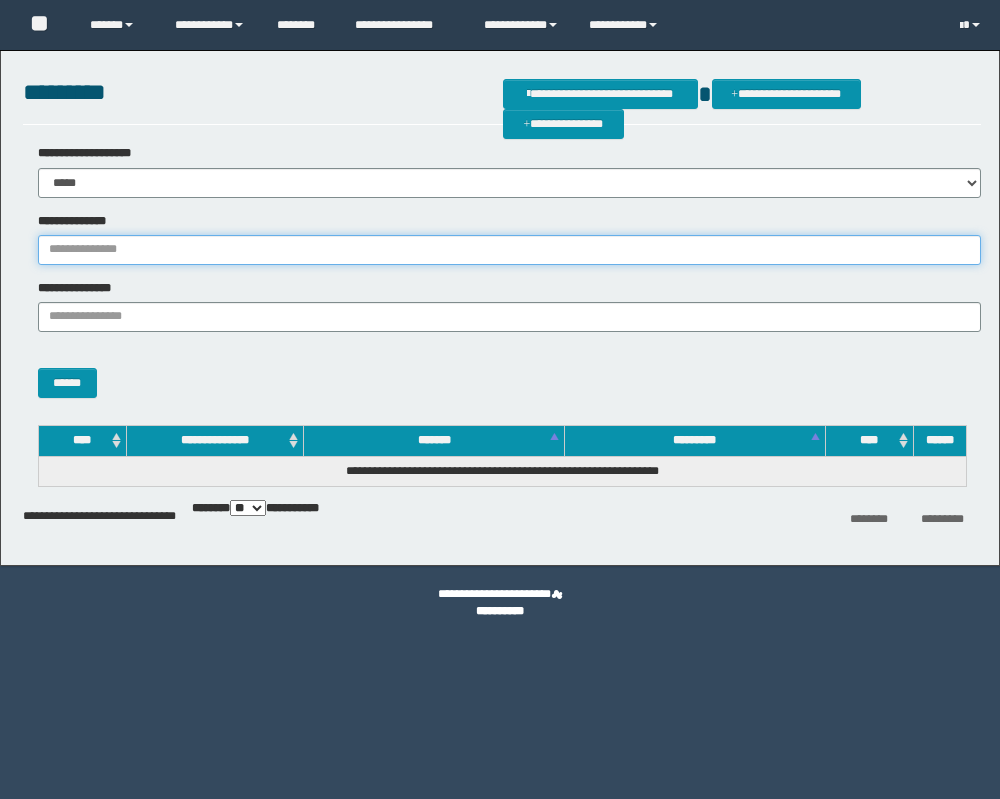 click on "**********" at bounding box center (509, 250) 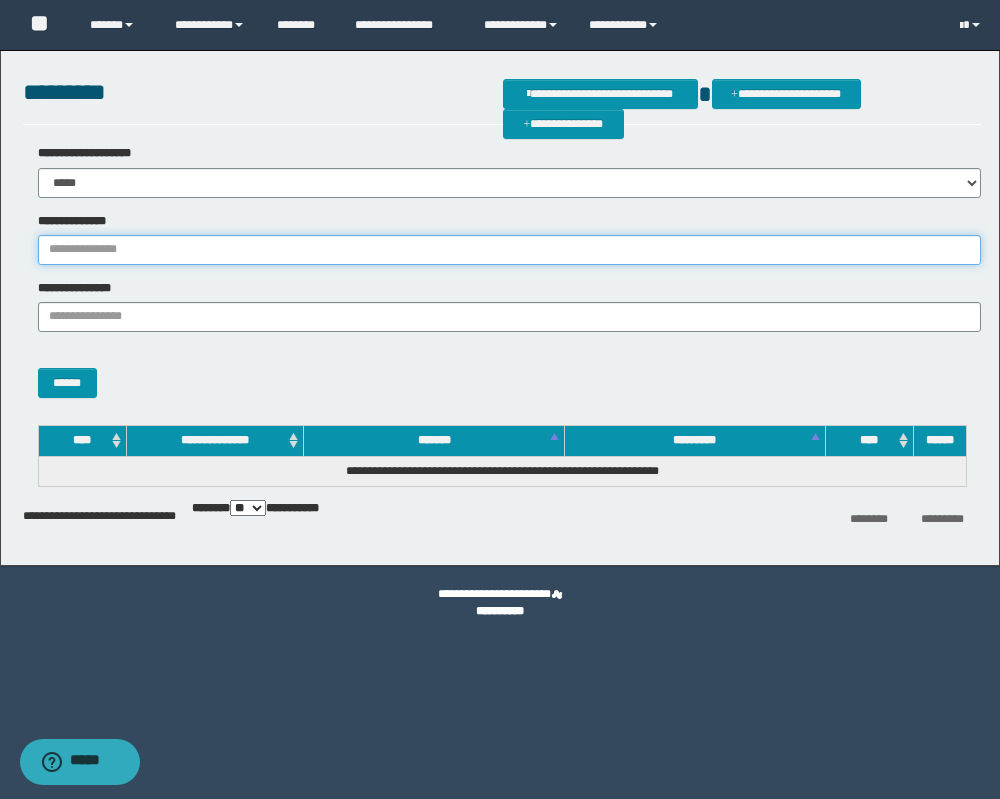 paste on "********" 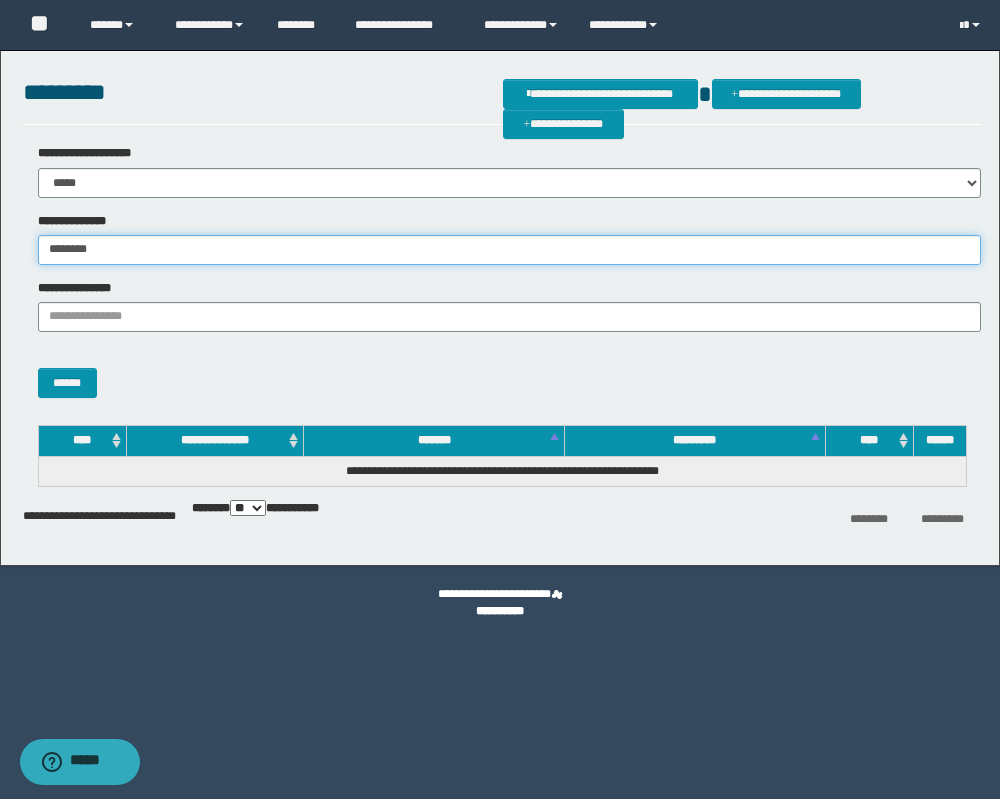type on "********" 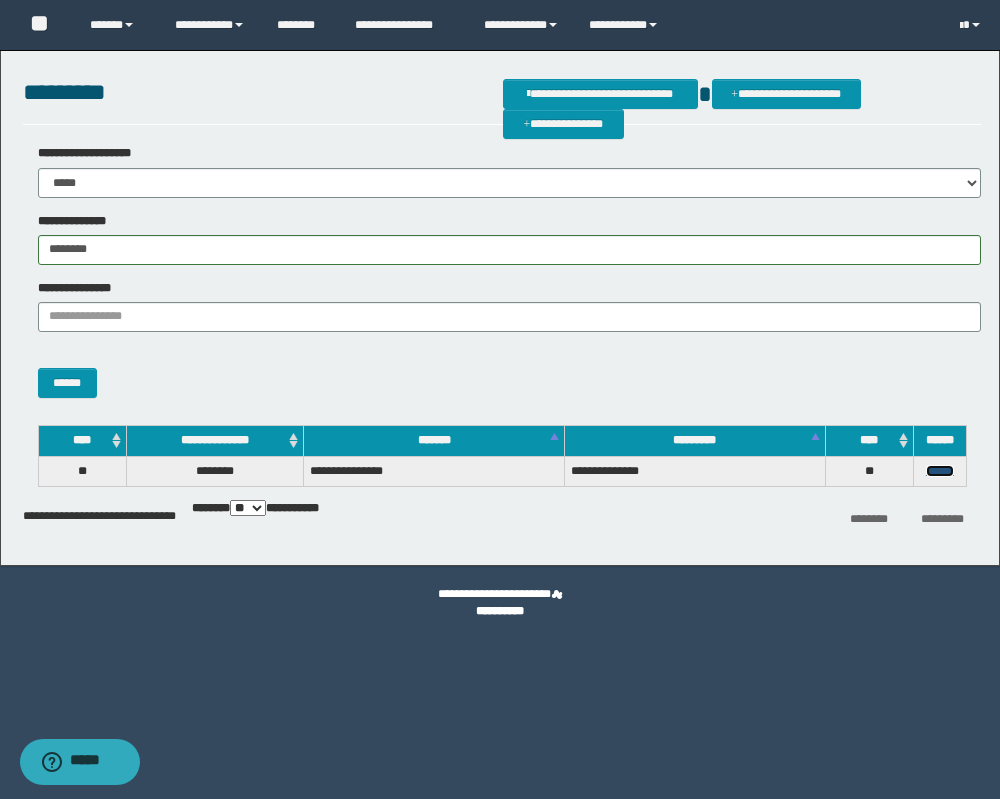 click on "******" at bounding box center [940, 471] 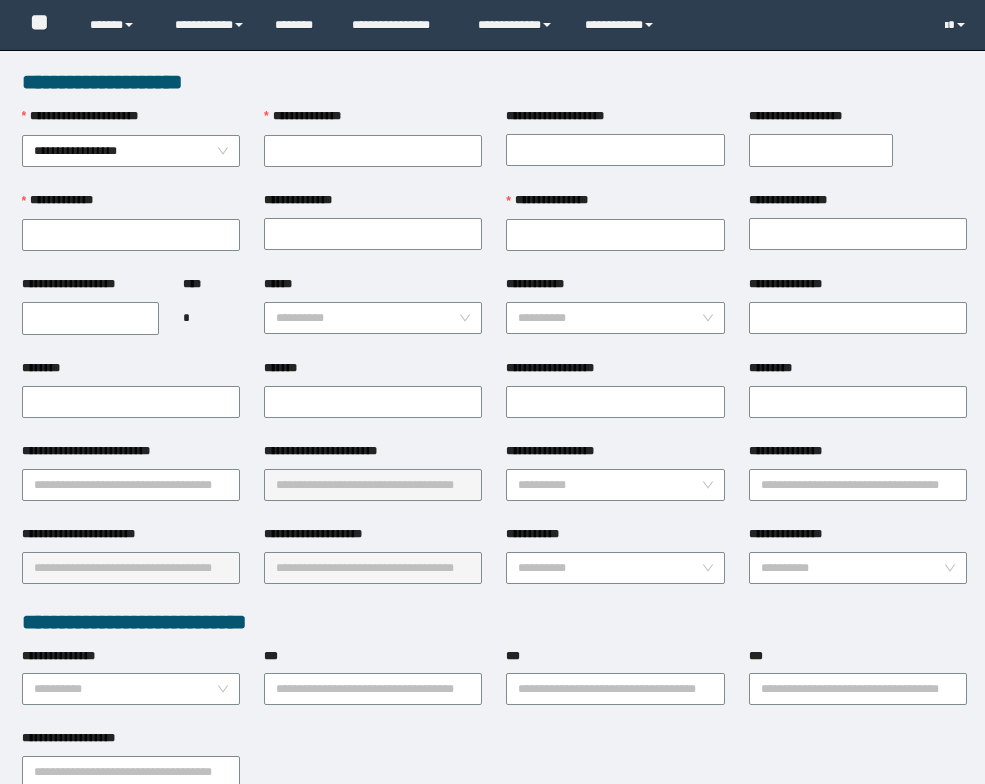 scroll, scrollTop: 0, scrollLeft: 0, axis: both 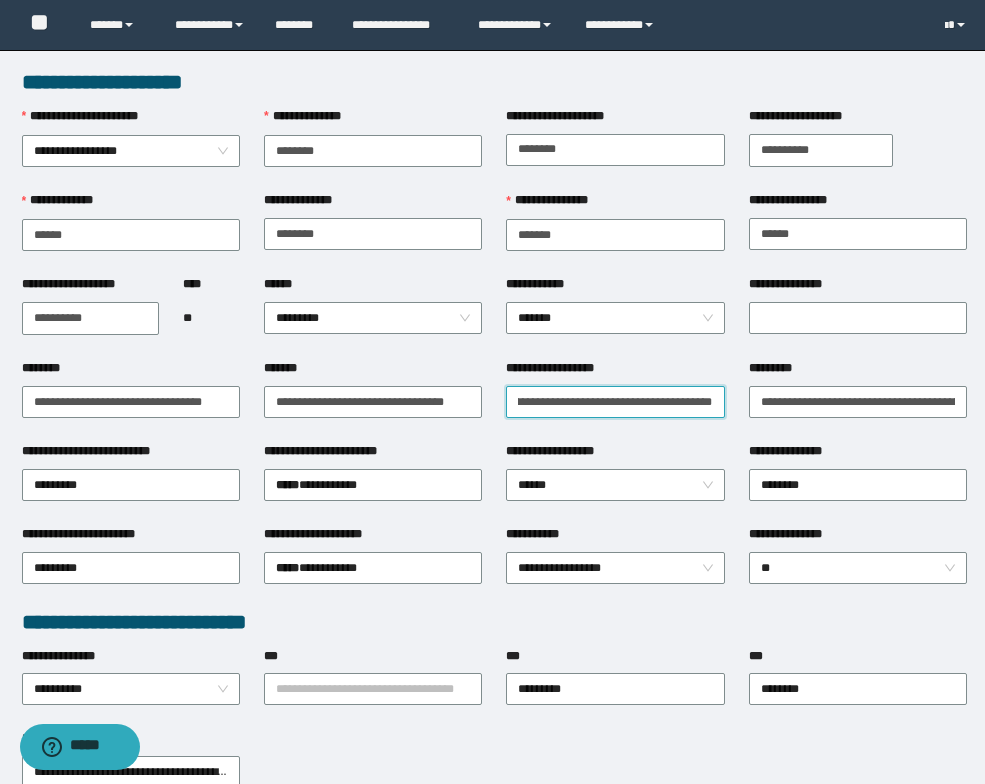 paste 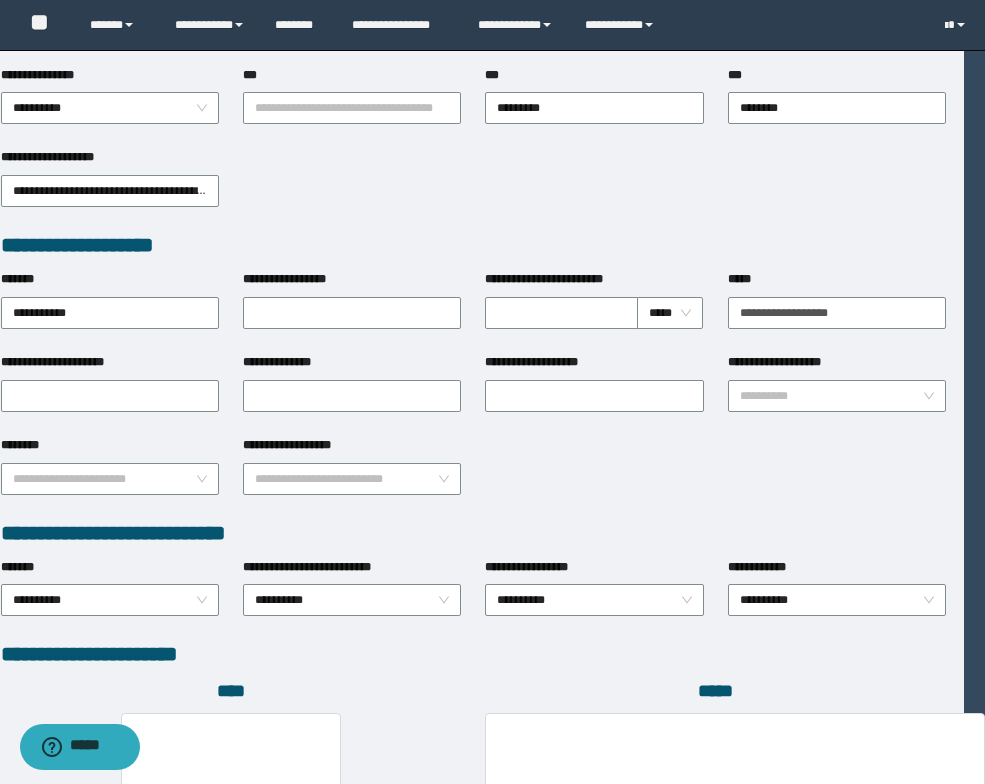 scroll, scrollTop: 919, scrollLeft: 21, axis: both 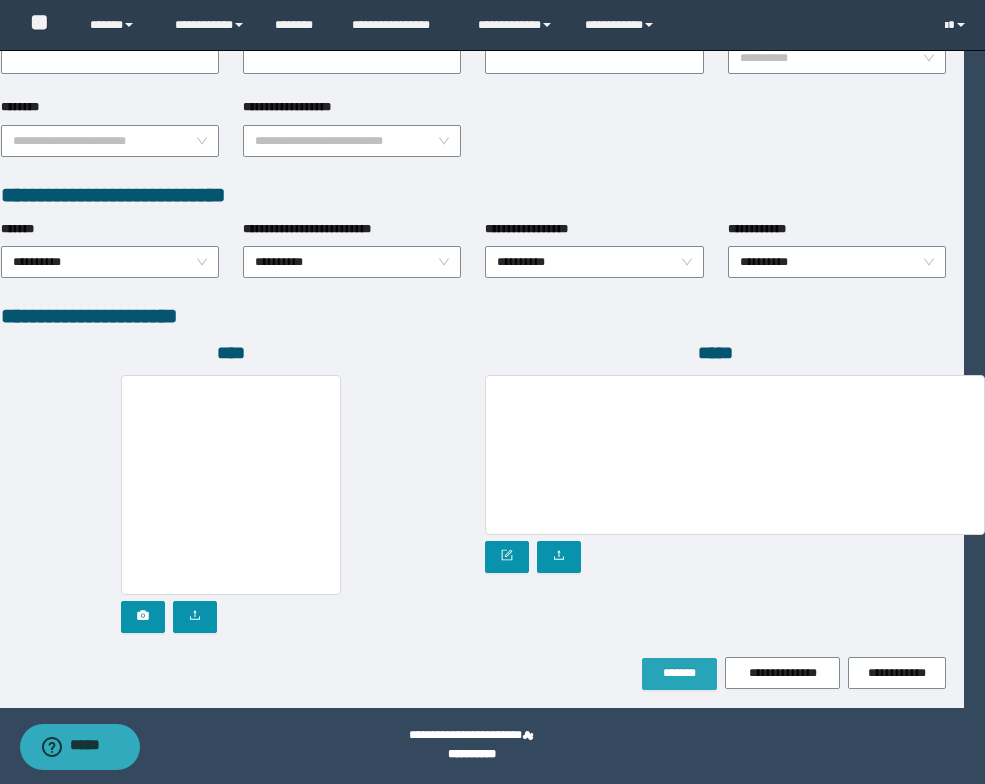 type on "**********" 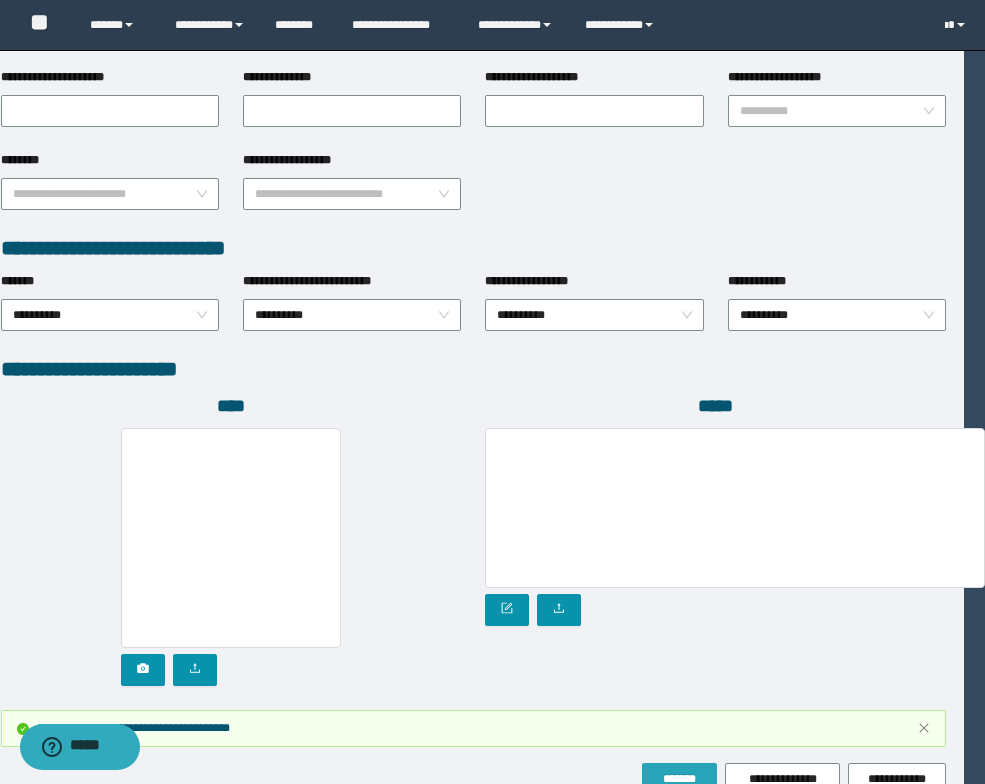 scroll, scrollTop: 971, scrollLeft: 21, axis: both 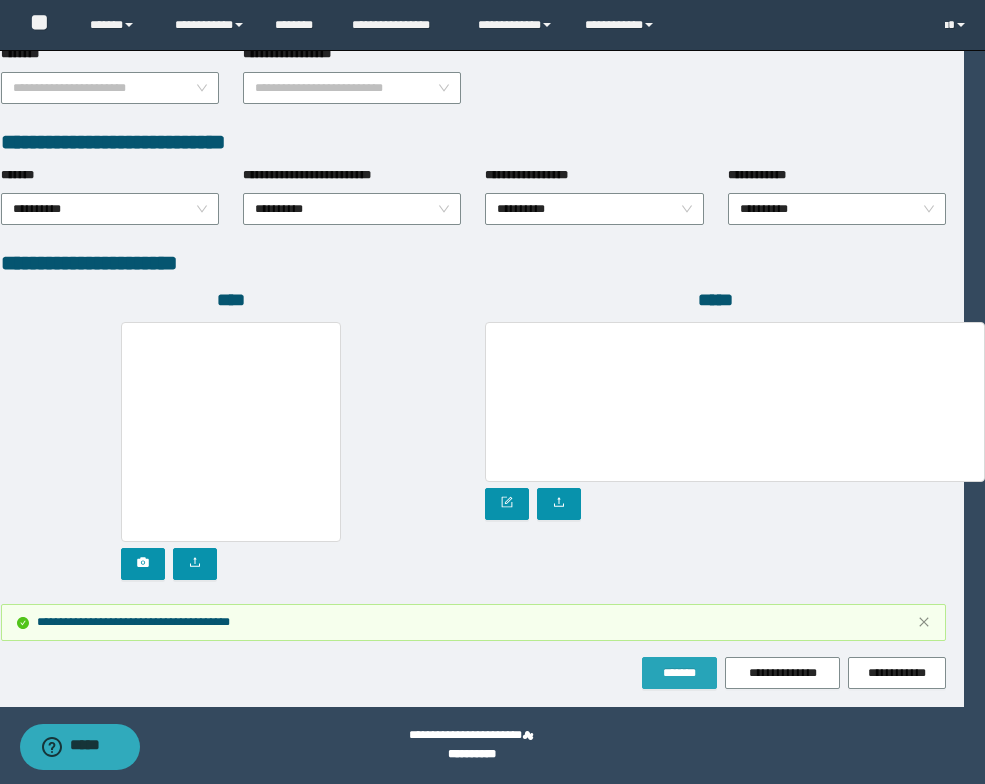 click on "*******" at bounding box center [679, 673] 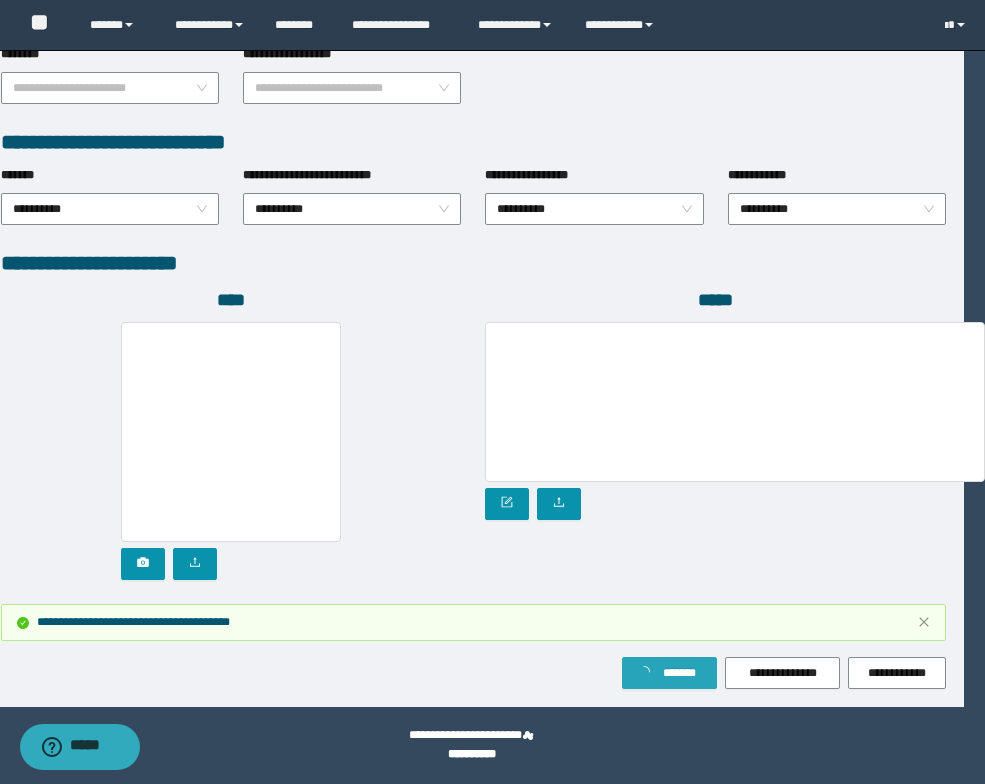 type 